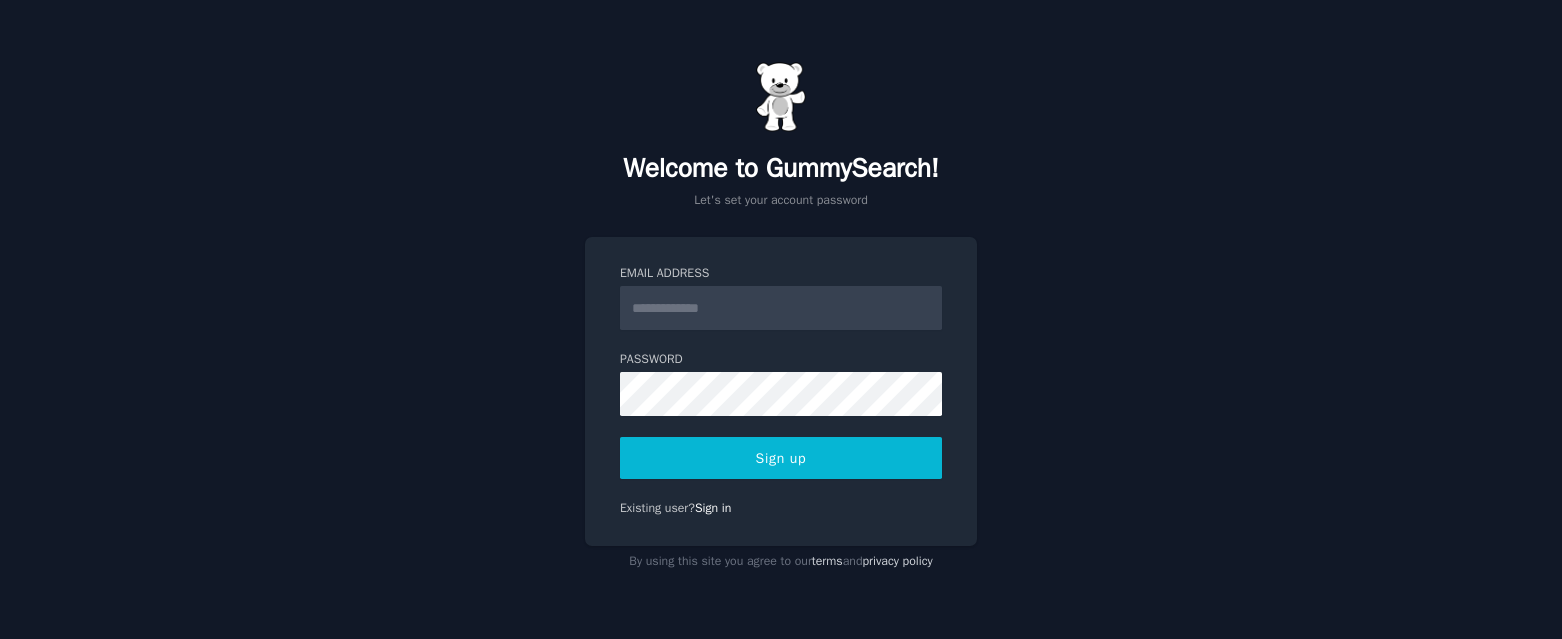 scroll, scrollTop: 0, scrollLeft: 0, axis: both 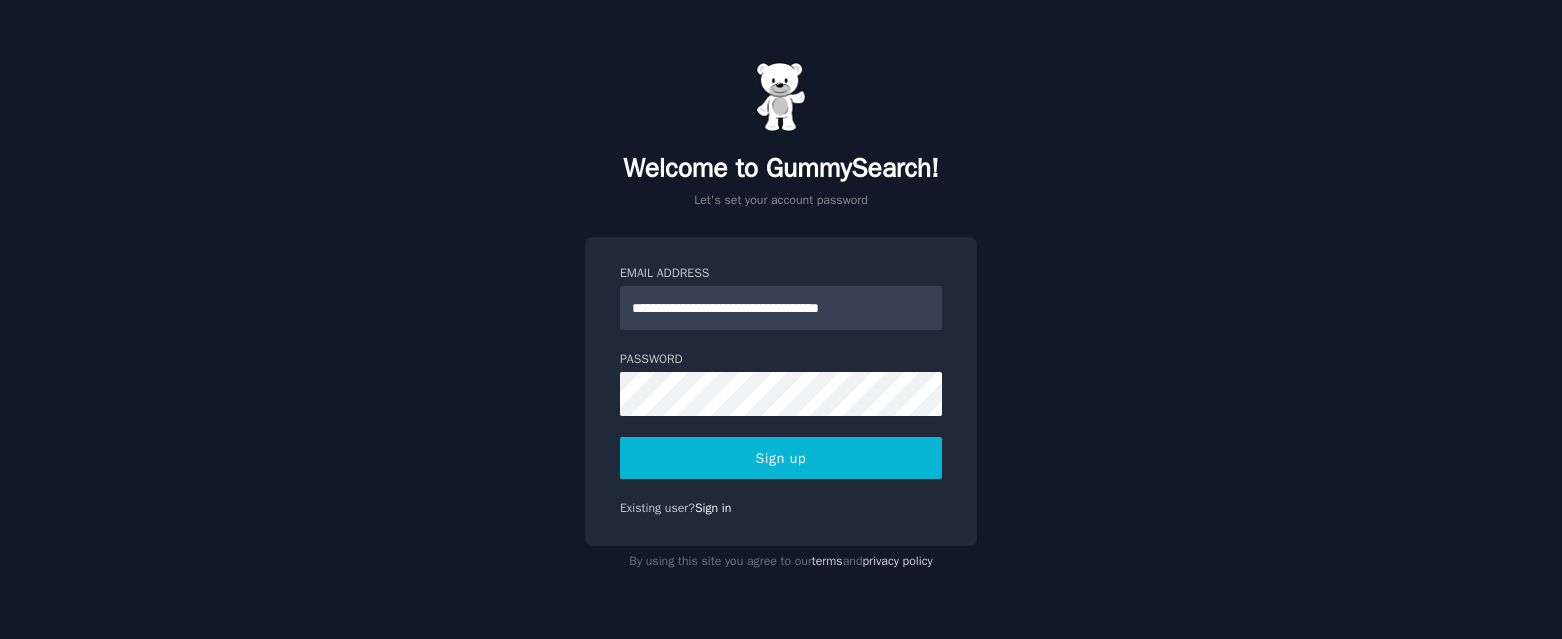 click on "Sign up" at bounding box center [781, 458] 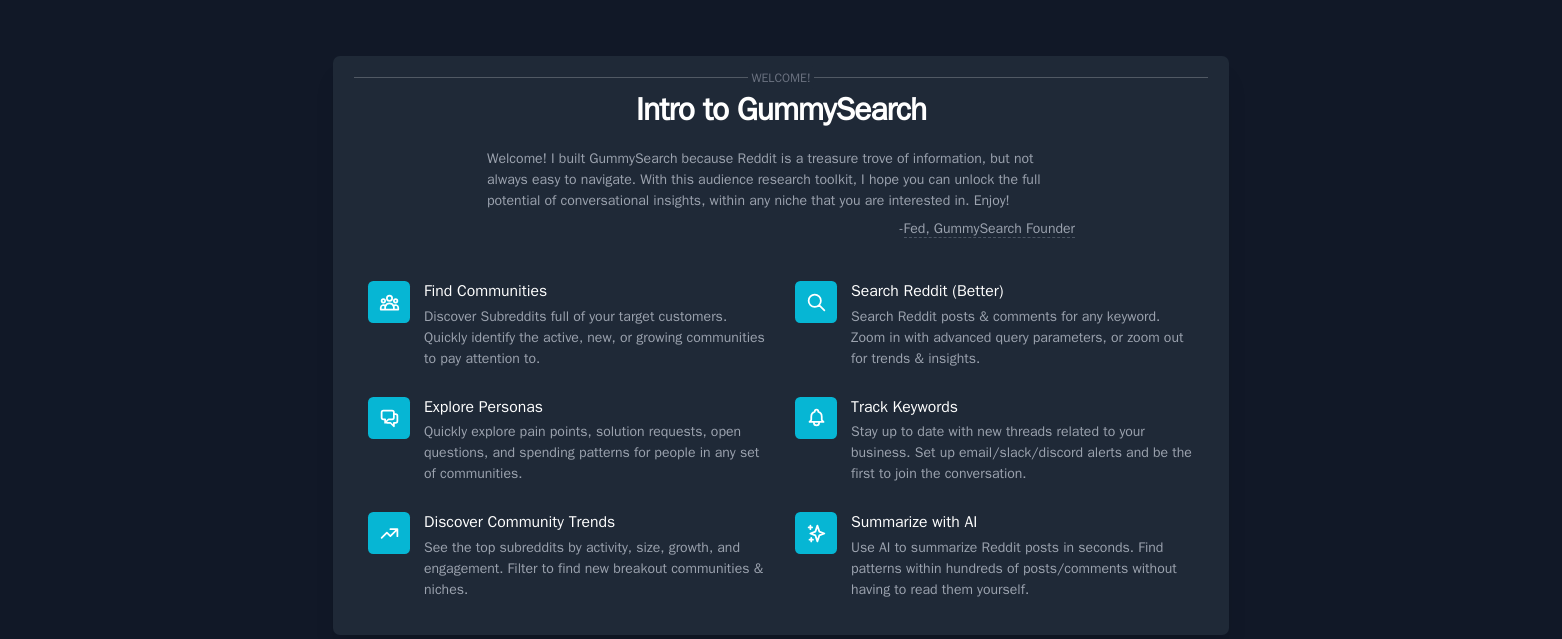 scroll, scrollTop: 0, scrollLeft: 0, axis: both 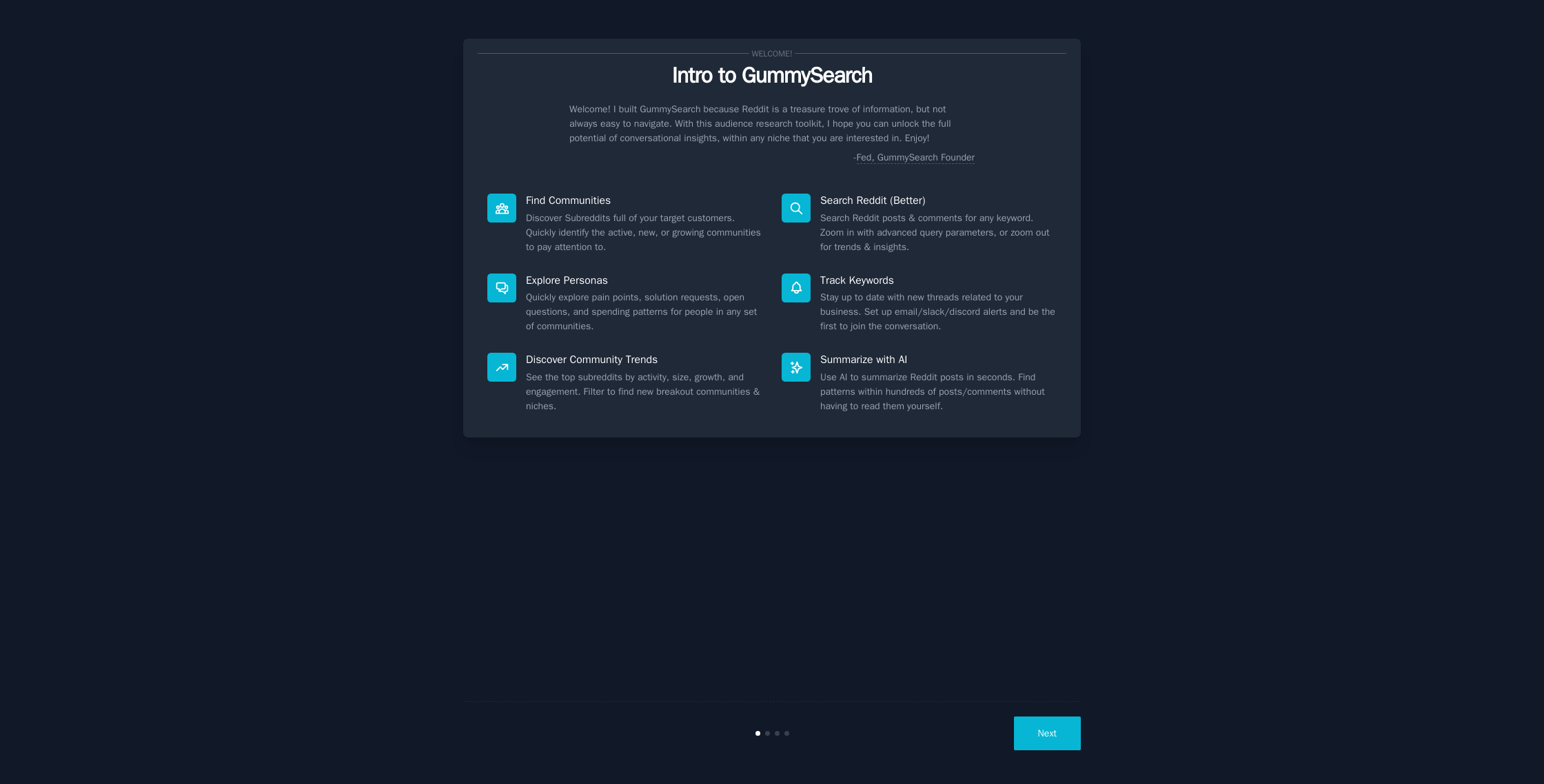 click on "Next" at bounding box center (1047, 733) 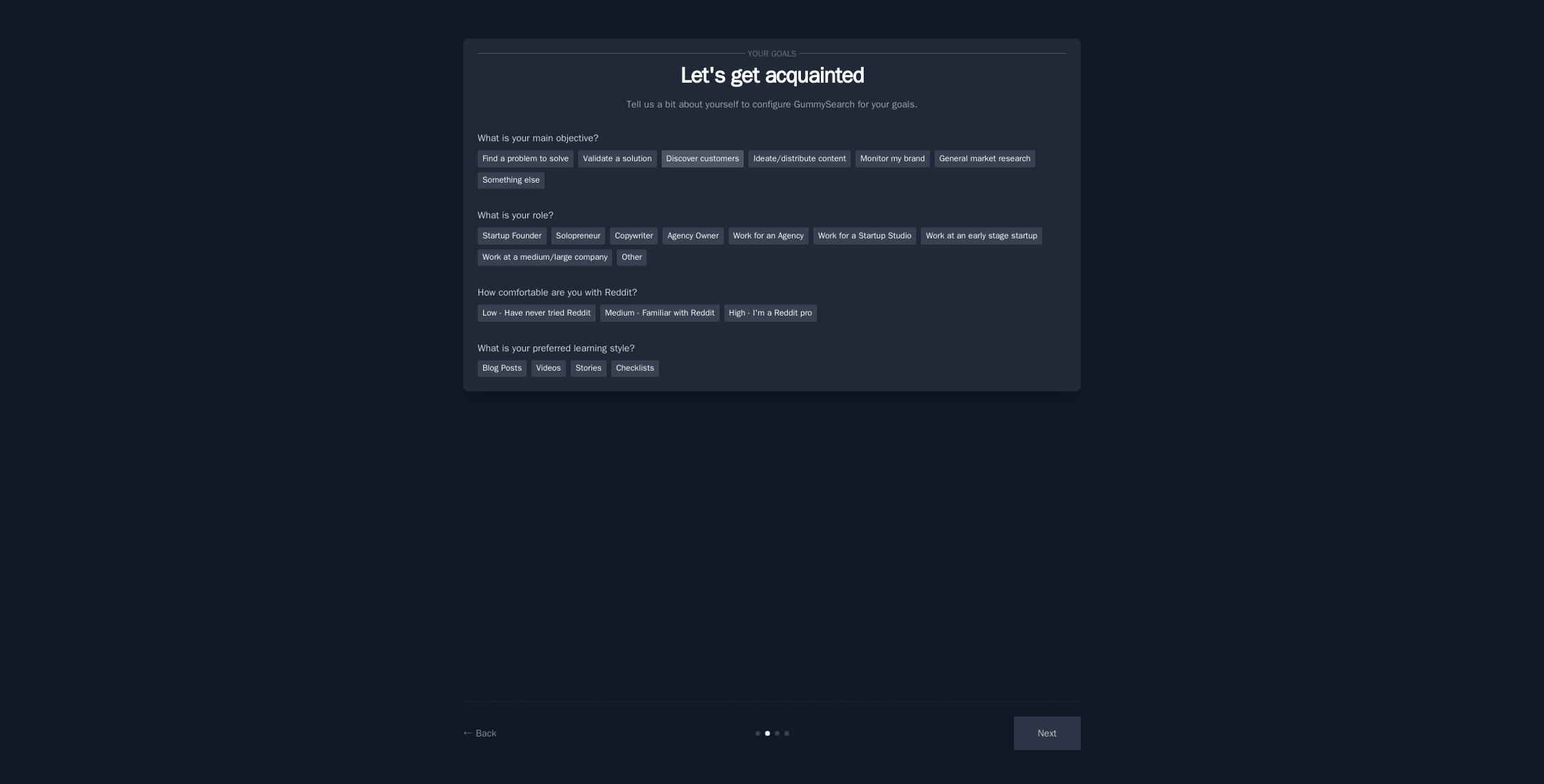 click on "Discover customers" at bounding box center (703, 158) 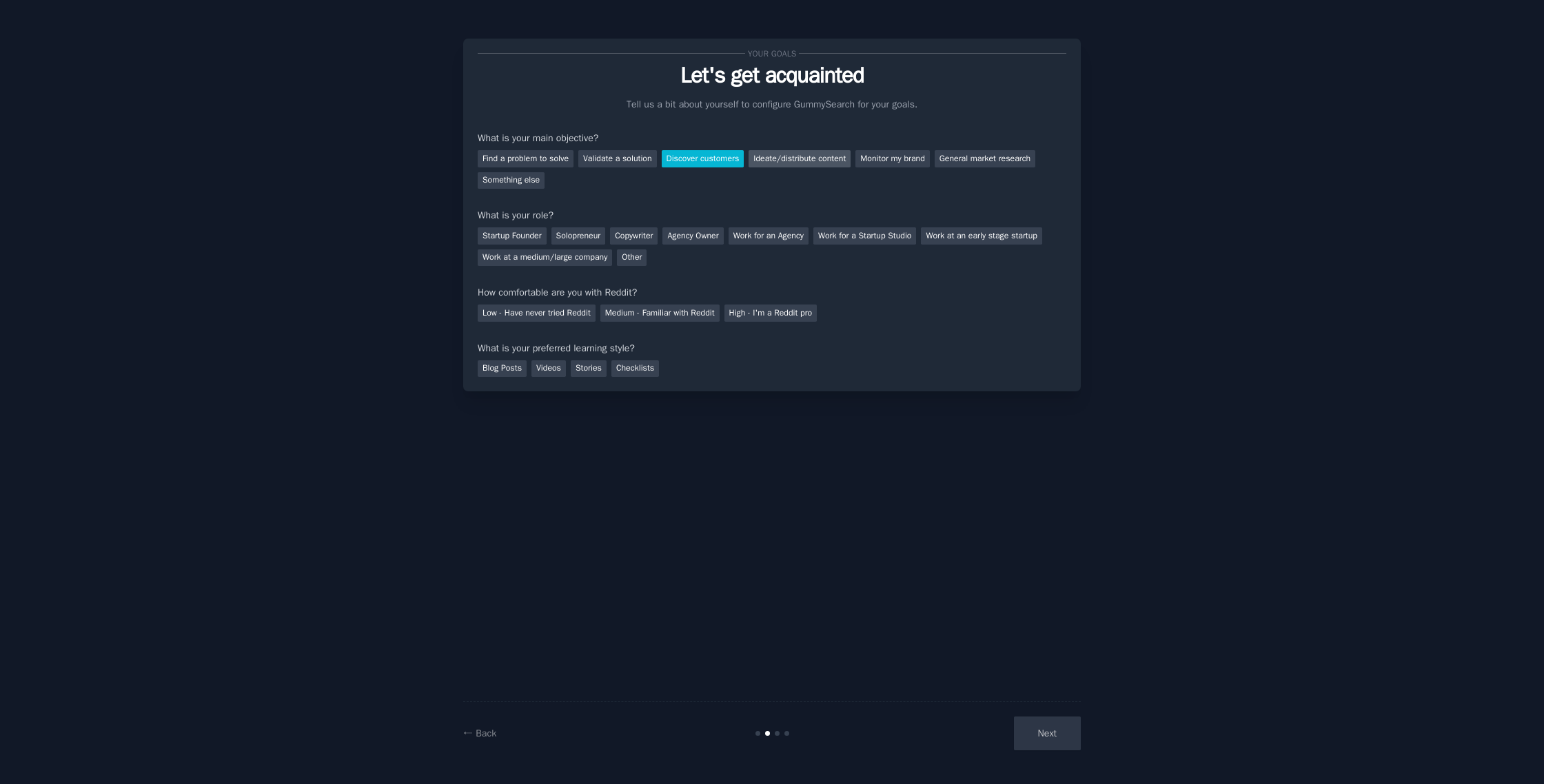 click on "Ideate/distribute content" at bounding box center [800, 158] 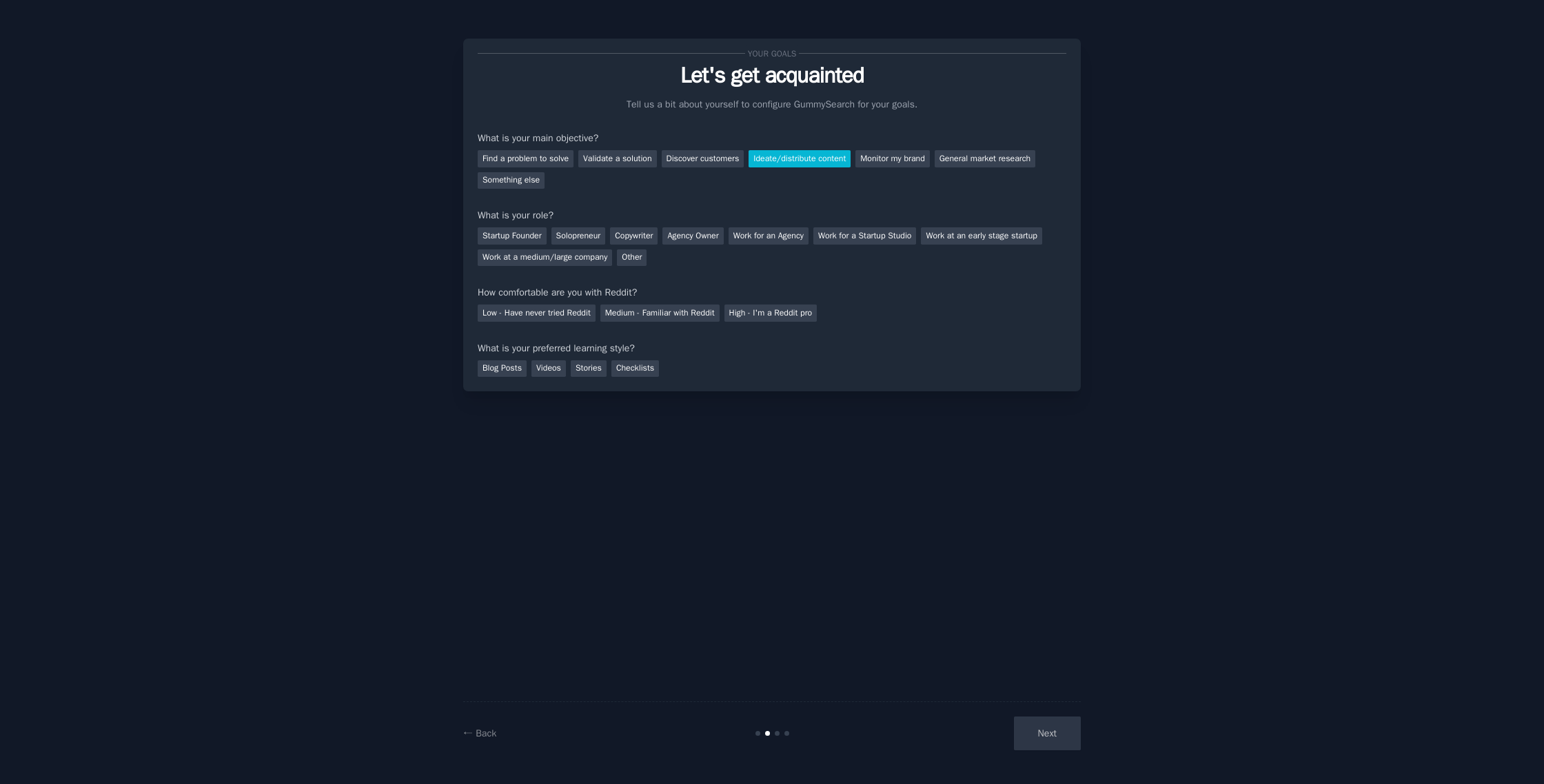 click on "What is your main objective?" at bounding box center [772, 138] 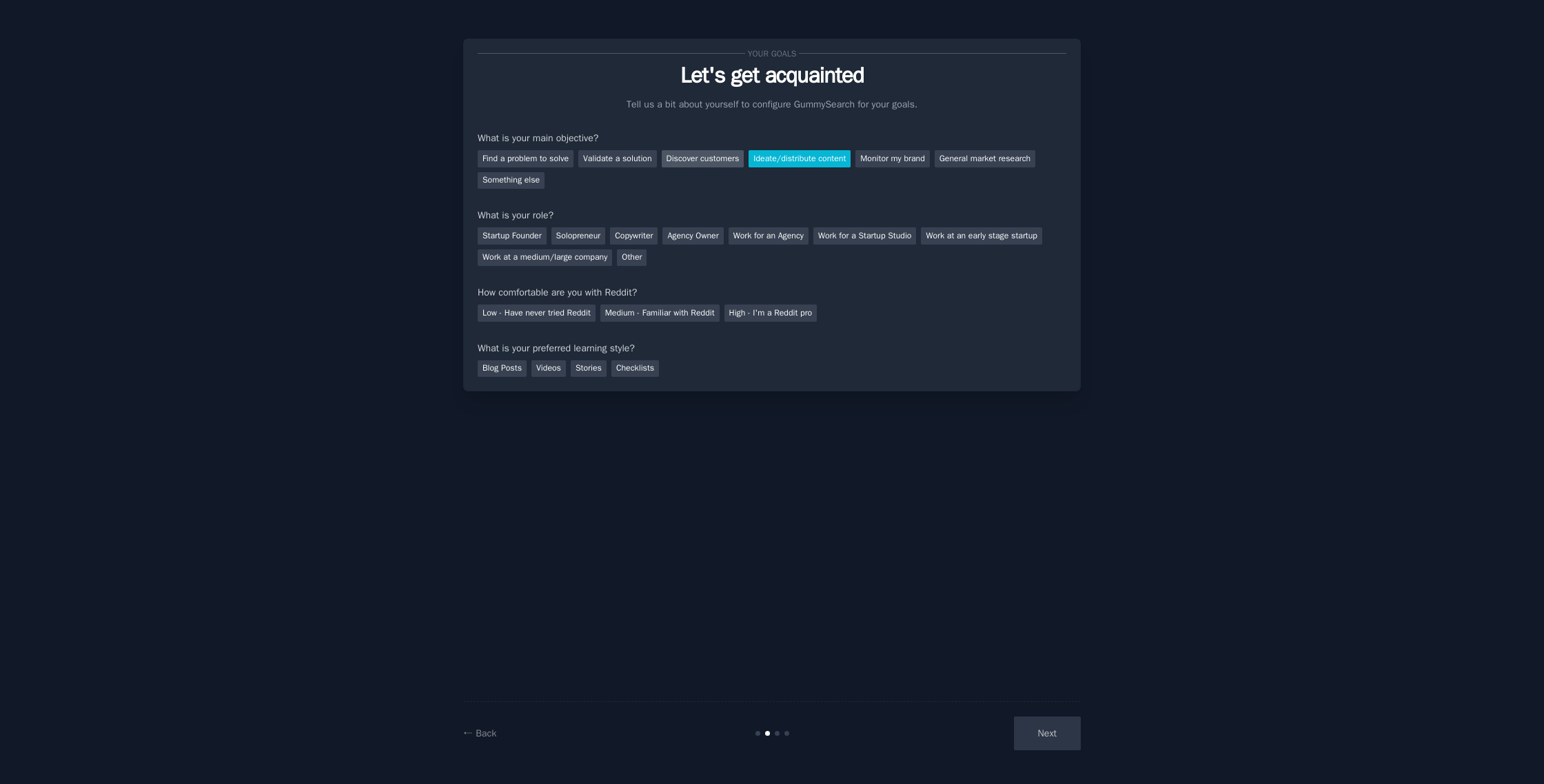click on "Discover customers" at bounding box center [703, 158] 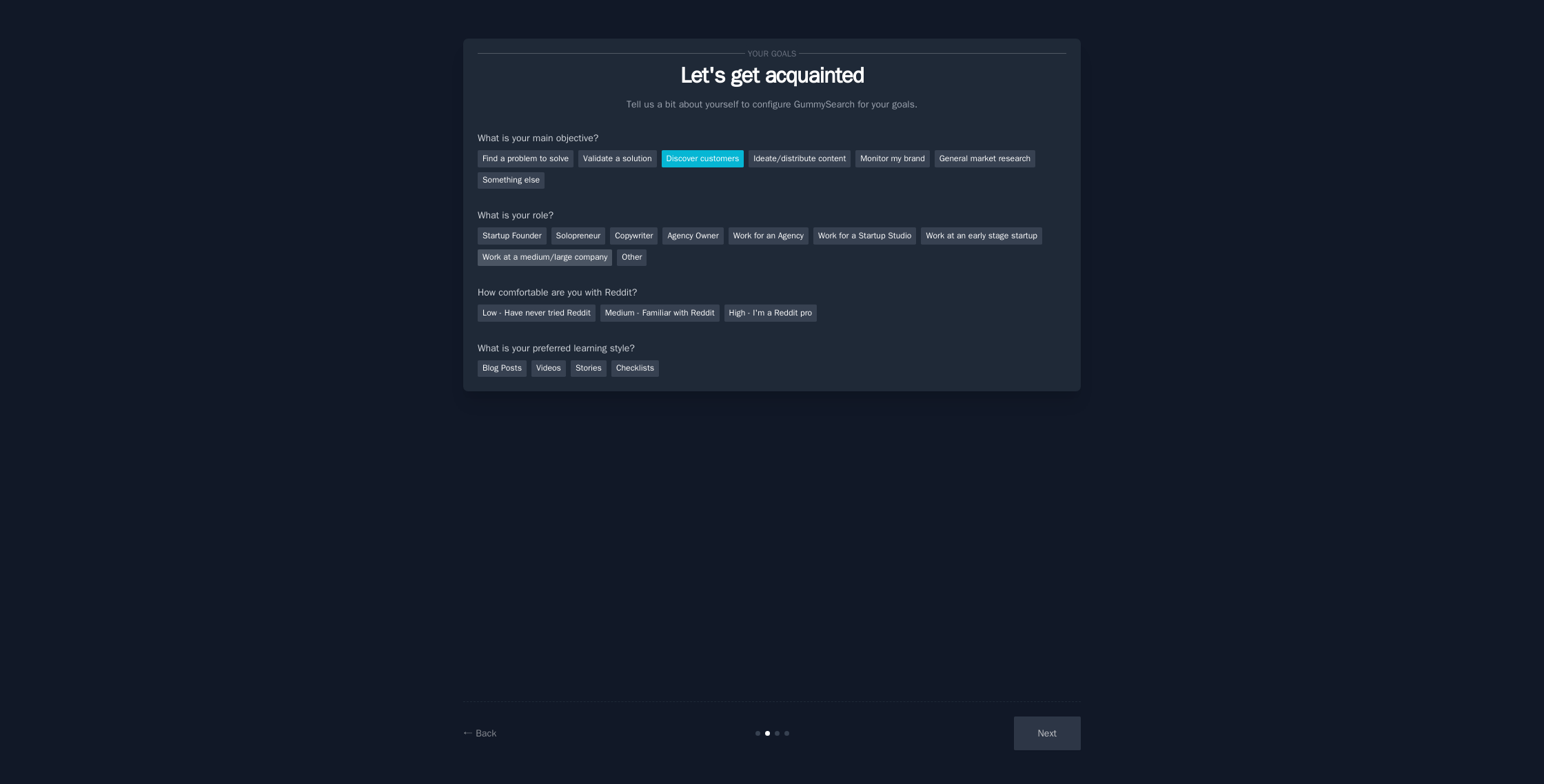 click on "Work at a medium/large company" at bounding box center (545, 258) 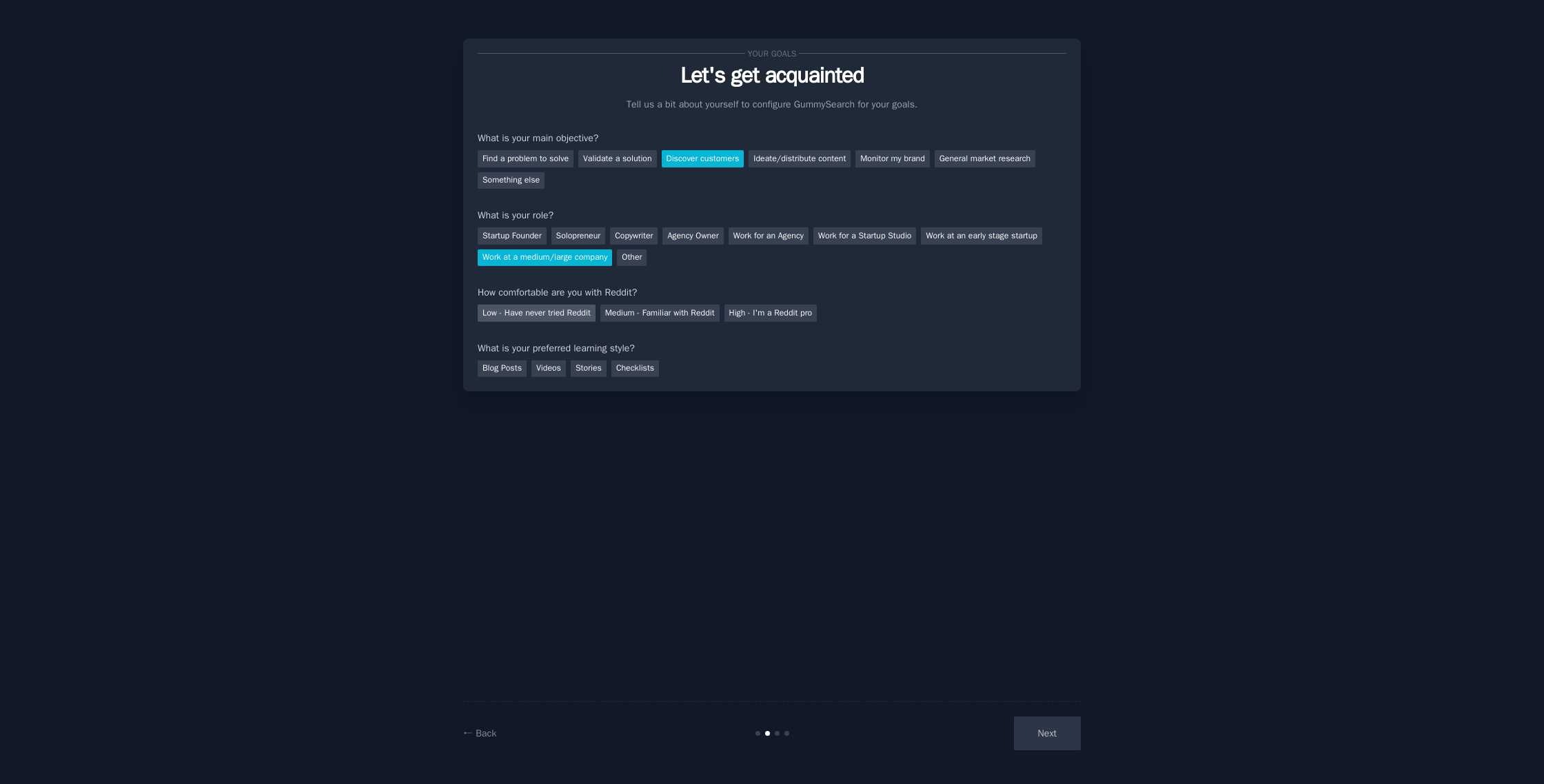 click on "Low - Have never tried Reddit" at bounding box center (536, 313) 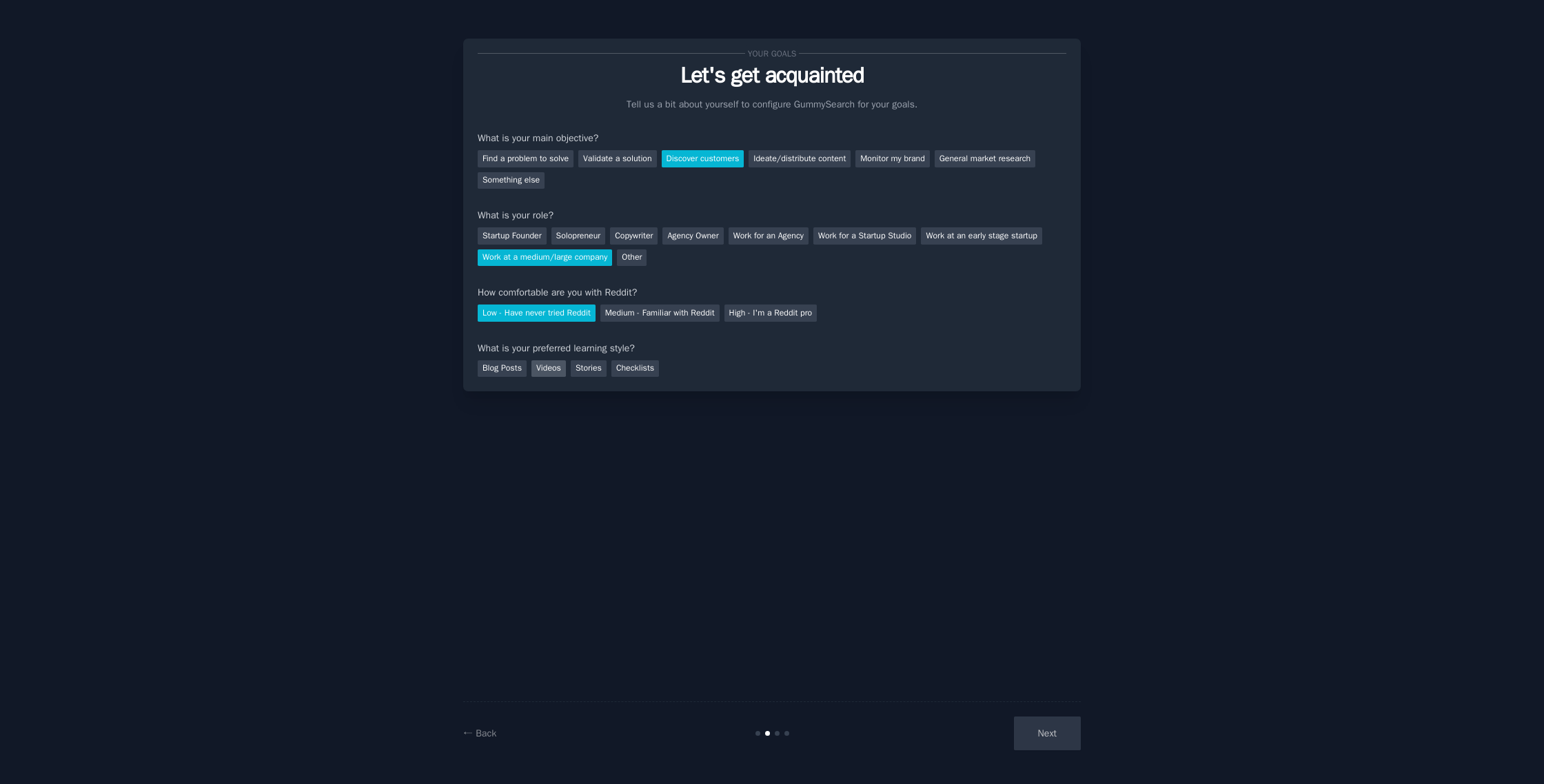 click on "Videos" at bounding box center (549, 369) 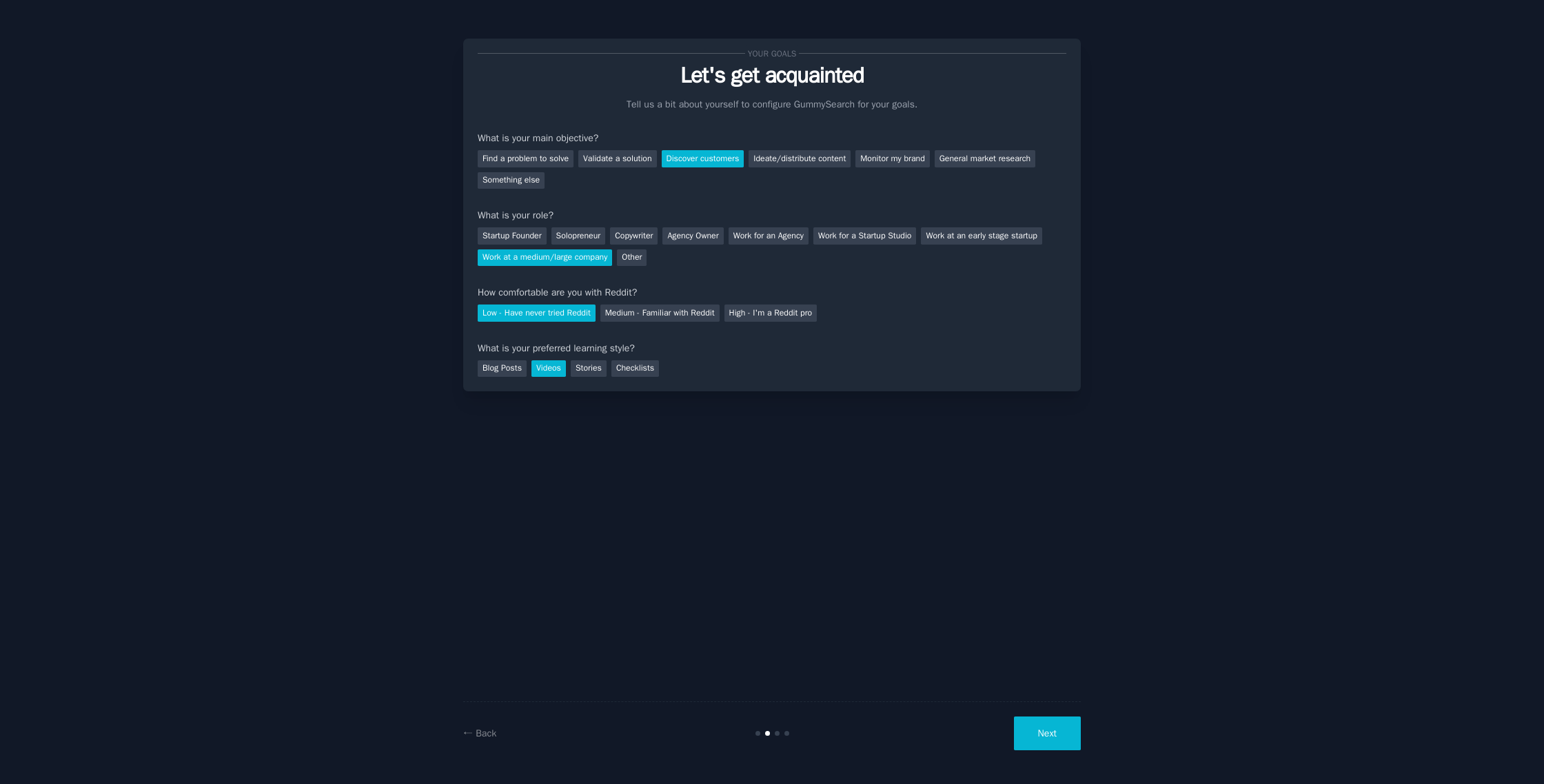 click on "Next" at bounding box center (1047, 733) 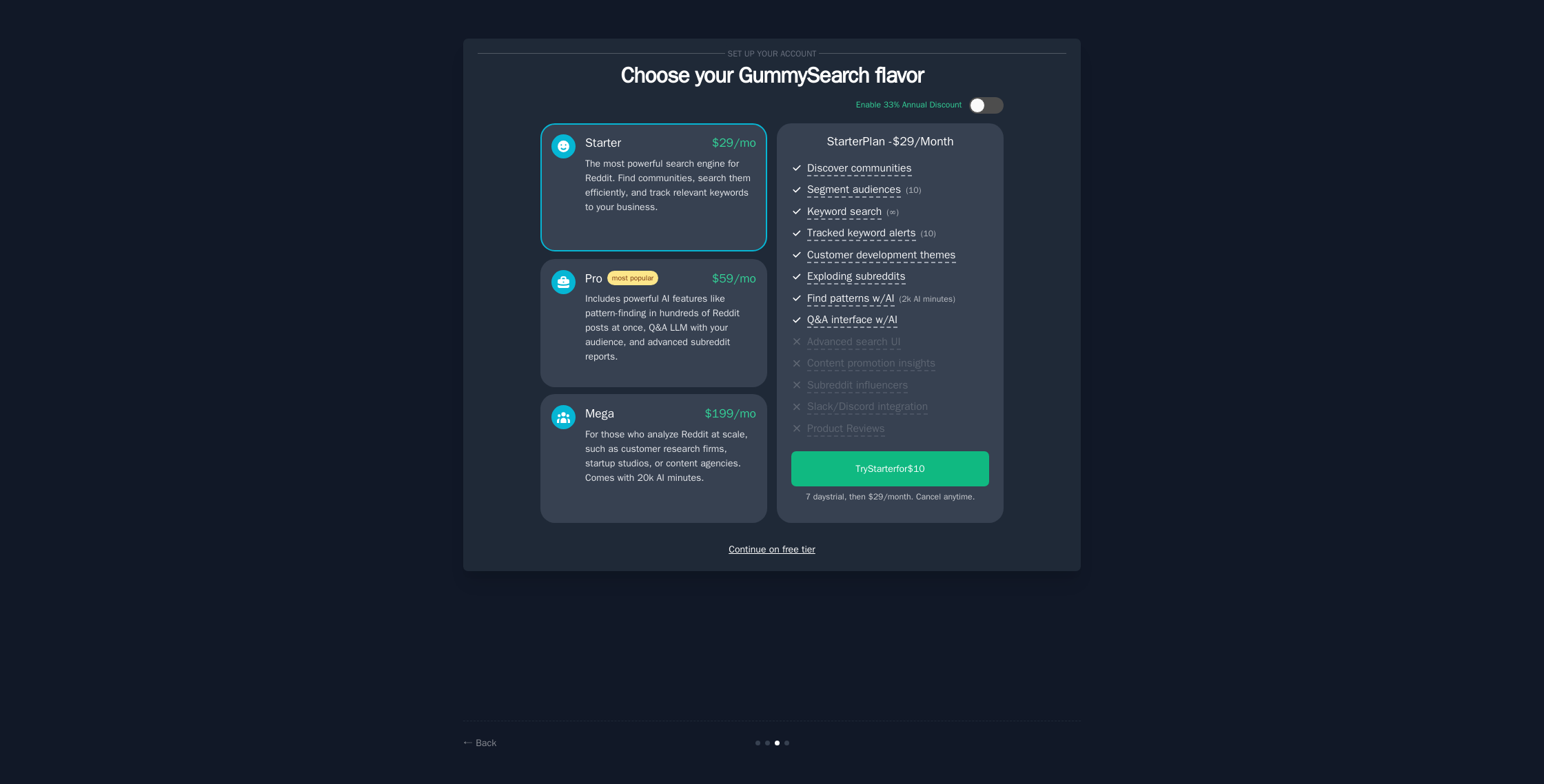 click on "Continue on free tier" at bounding box center [772, 549] 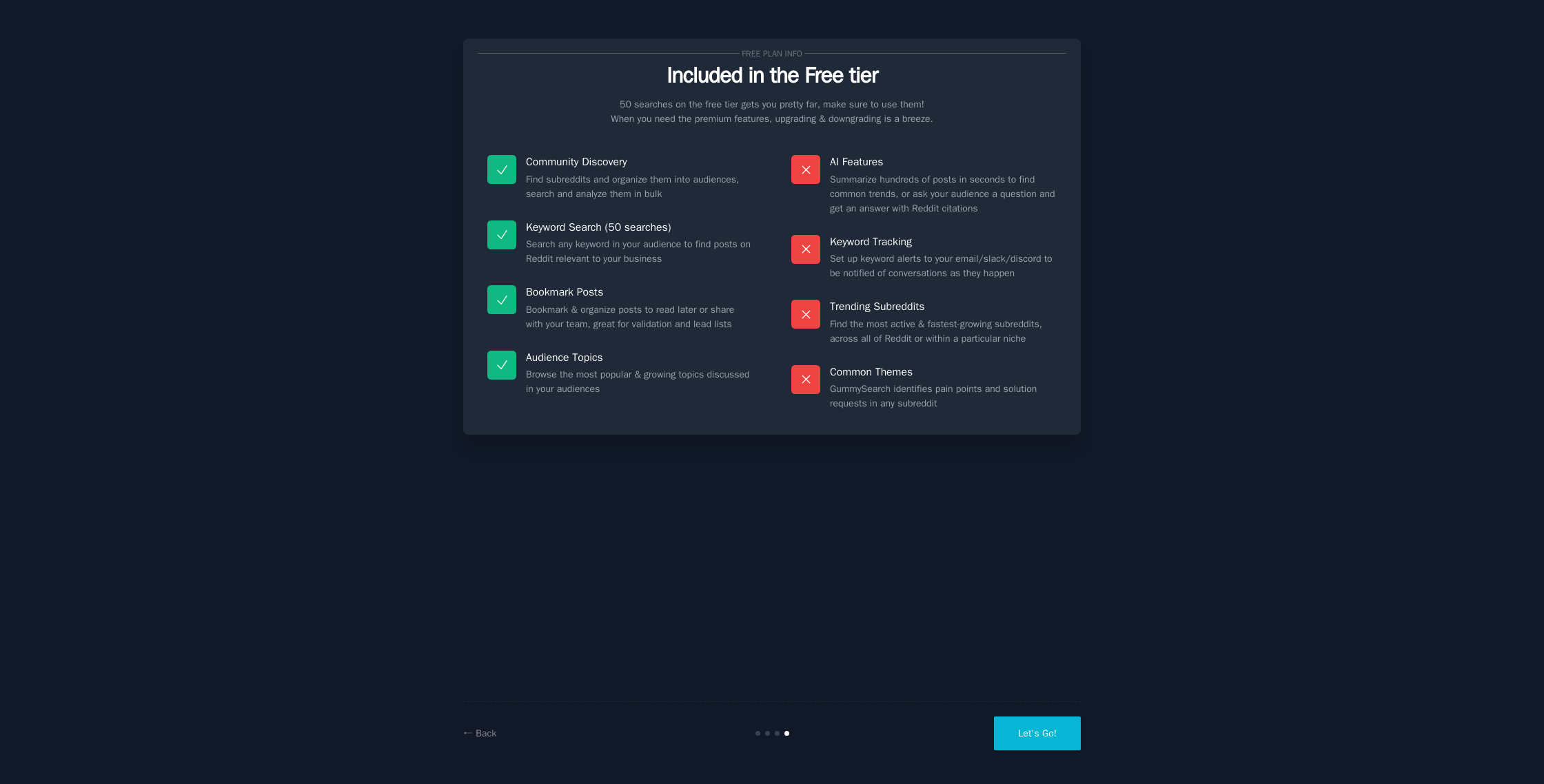 click on "Let's Go!" at bounding box center [1037, 733] 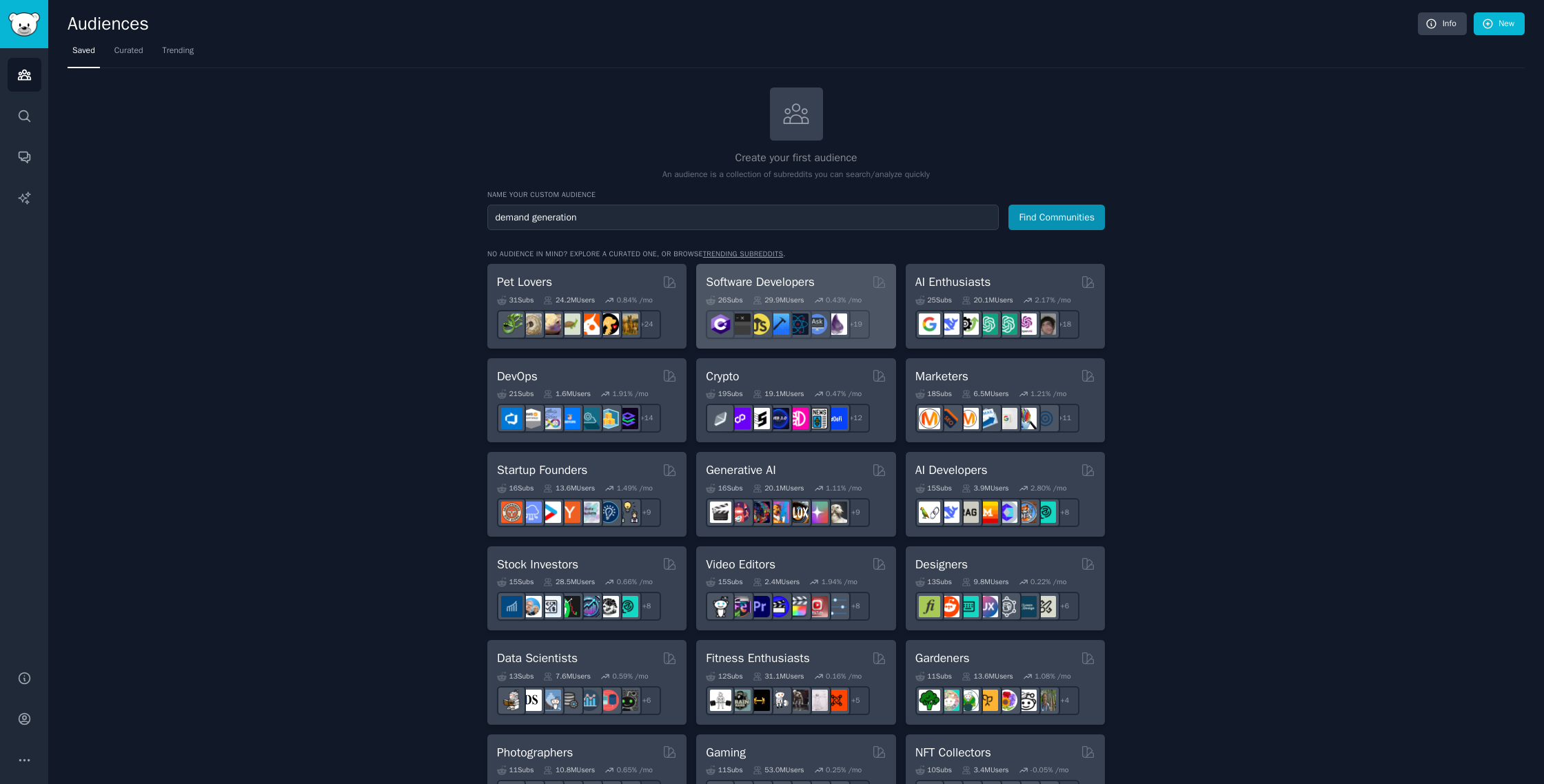 type on "demand generation" 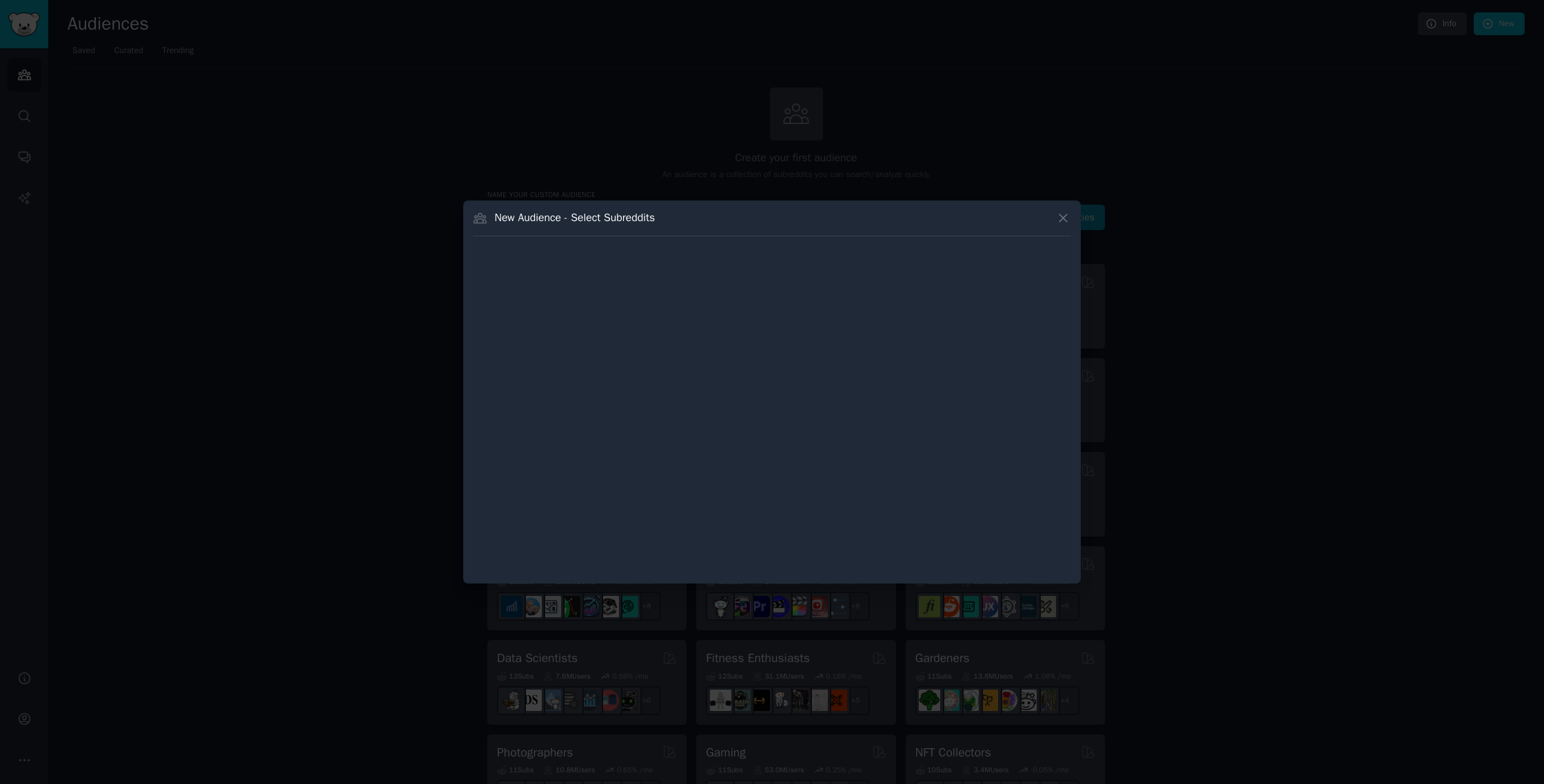 type 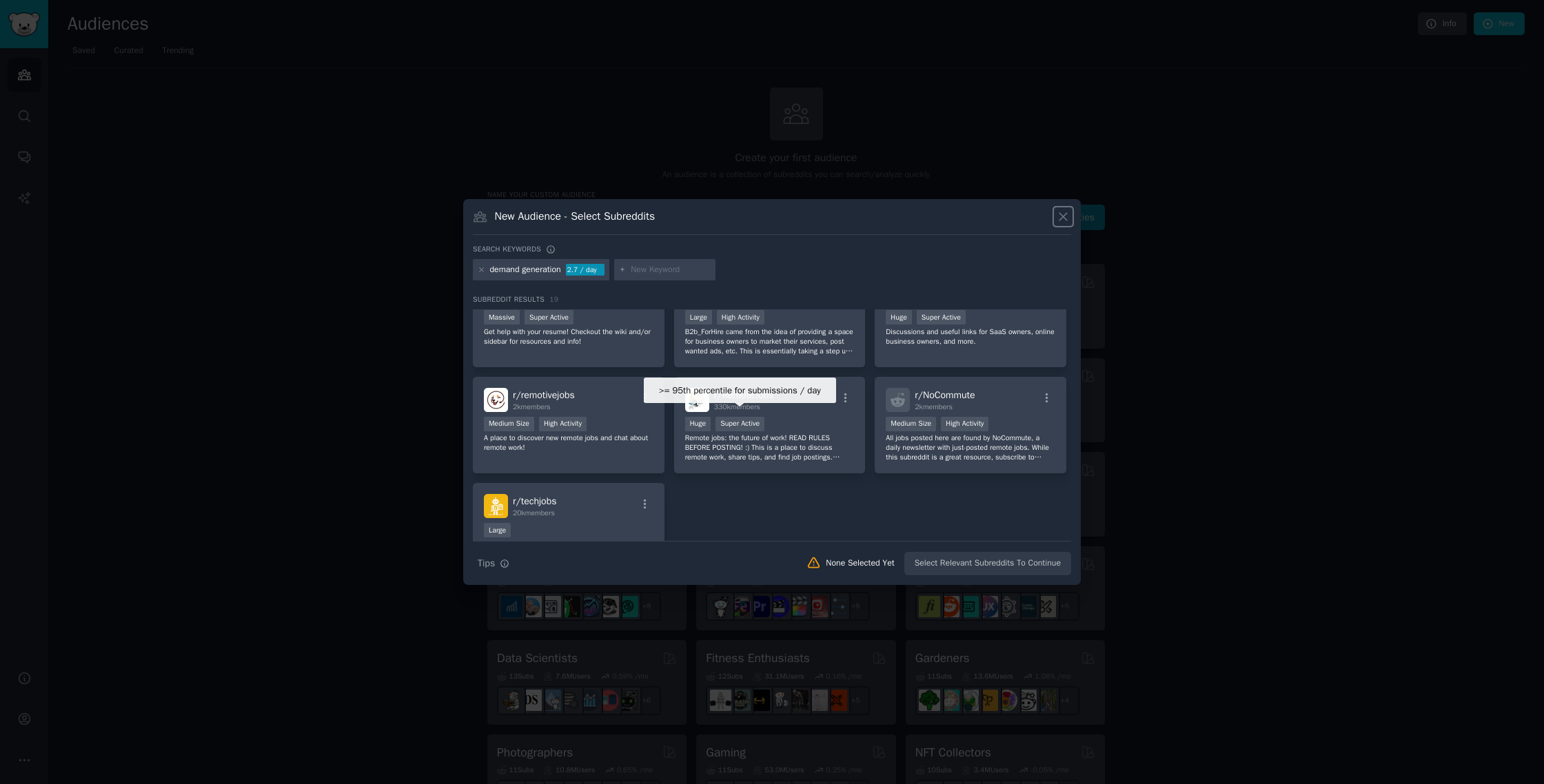 scroll, scrollTop: 0, scrollLeft: 0, axis: both 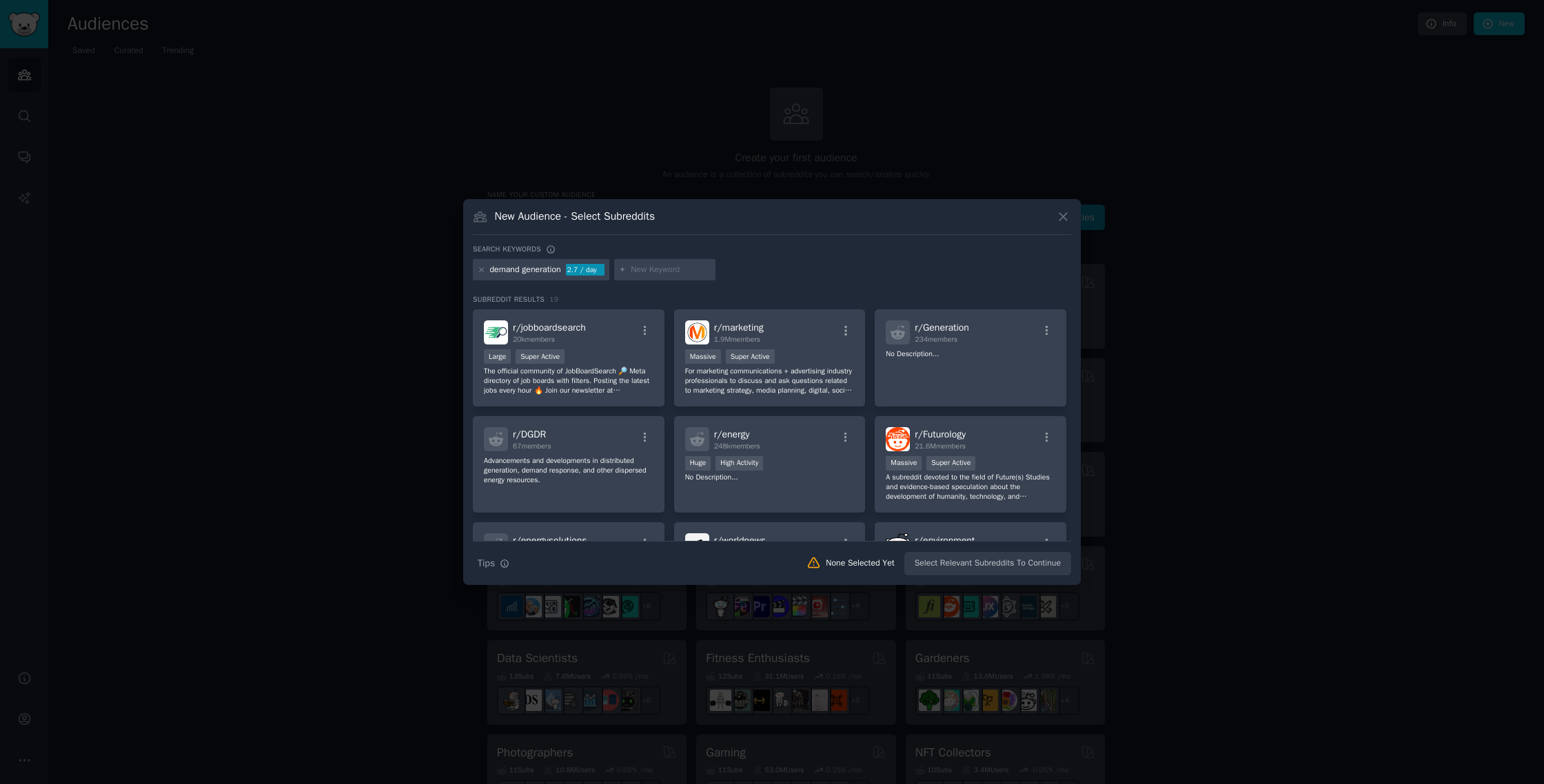 click at bounding box center (671, 270) 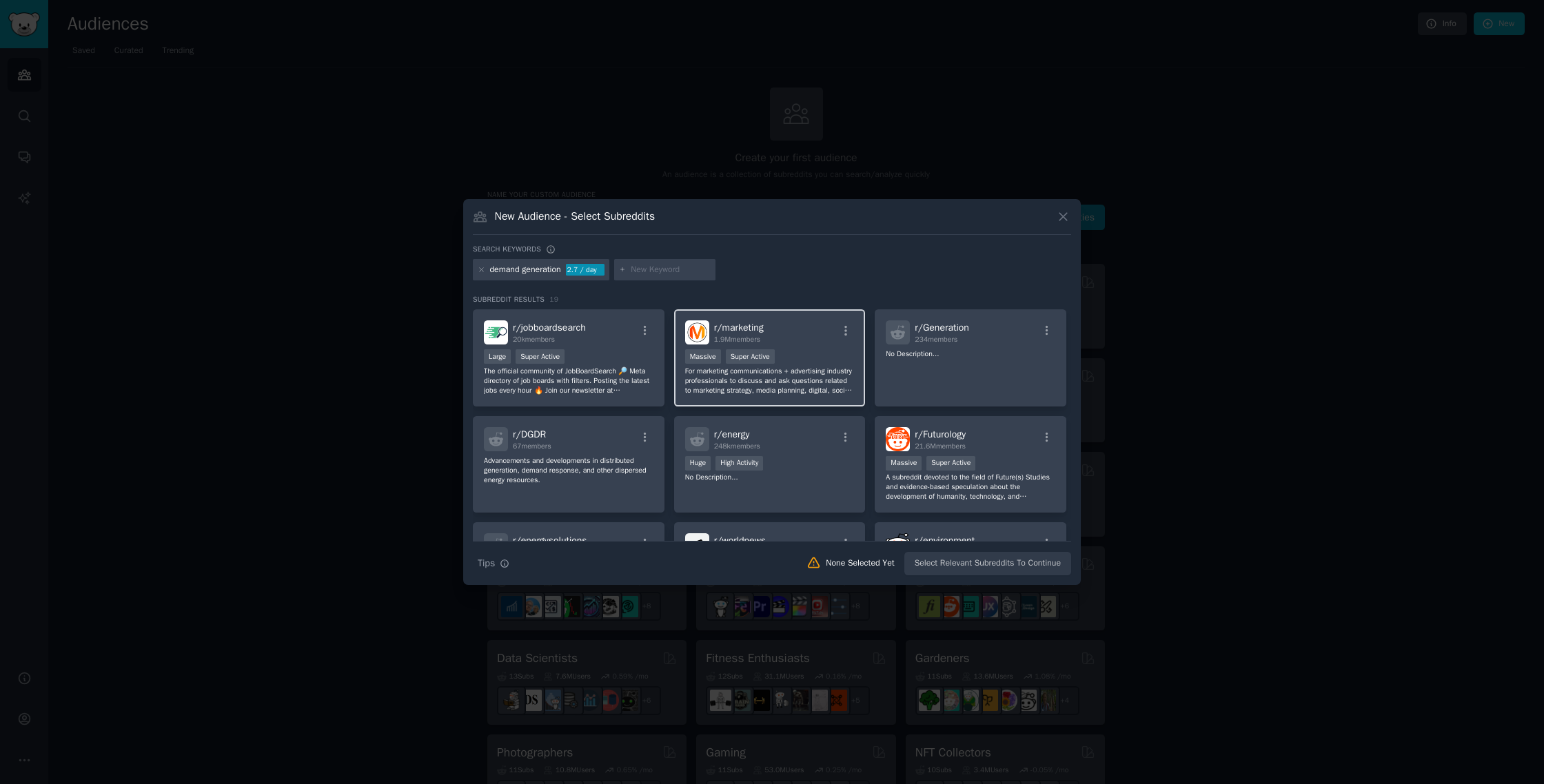 click on "For marketing communications + advertising industry professionals to discuss and ask questions related to marketing strategy, media planning, digital, social, search, campaigns, data science, email, user experience, content, copywriting, segmentation, attribution, data visualization, testing, optimization, and martech. We are a support network for people working at brands, businesses, agencies, vendors, and academia." at bounding box center (770, 381) 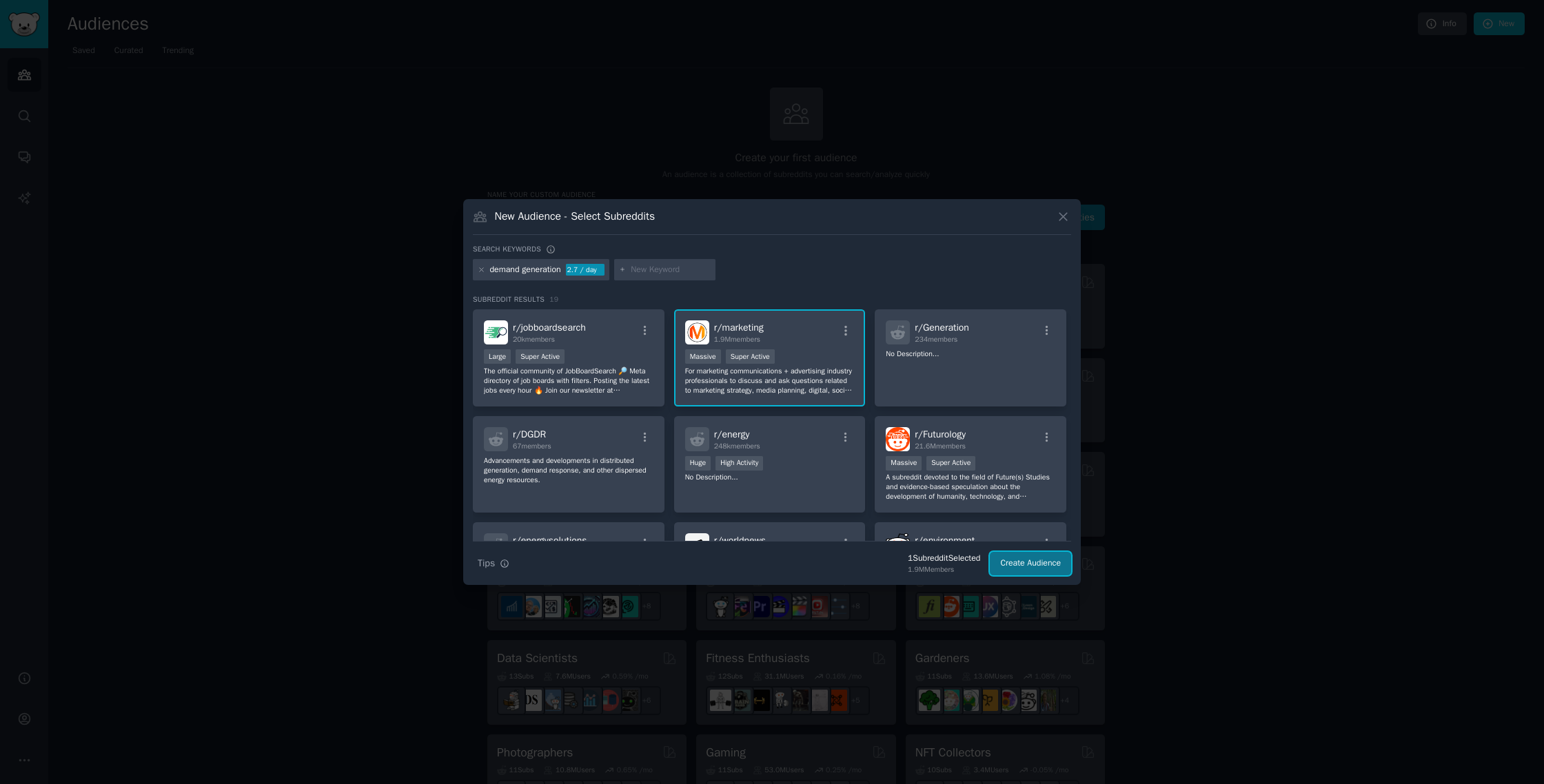 click on "Create Audience" at bounding box center (1030, 564) 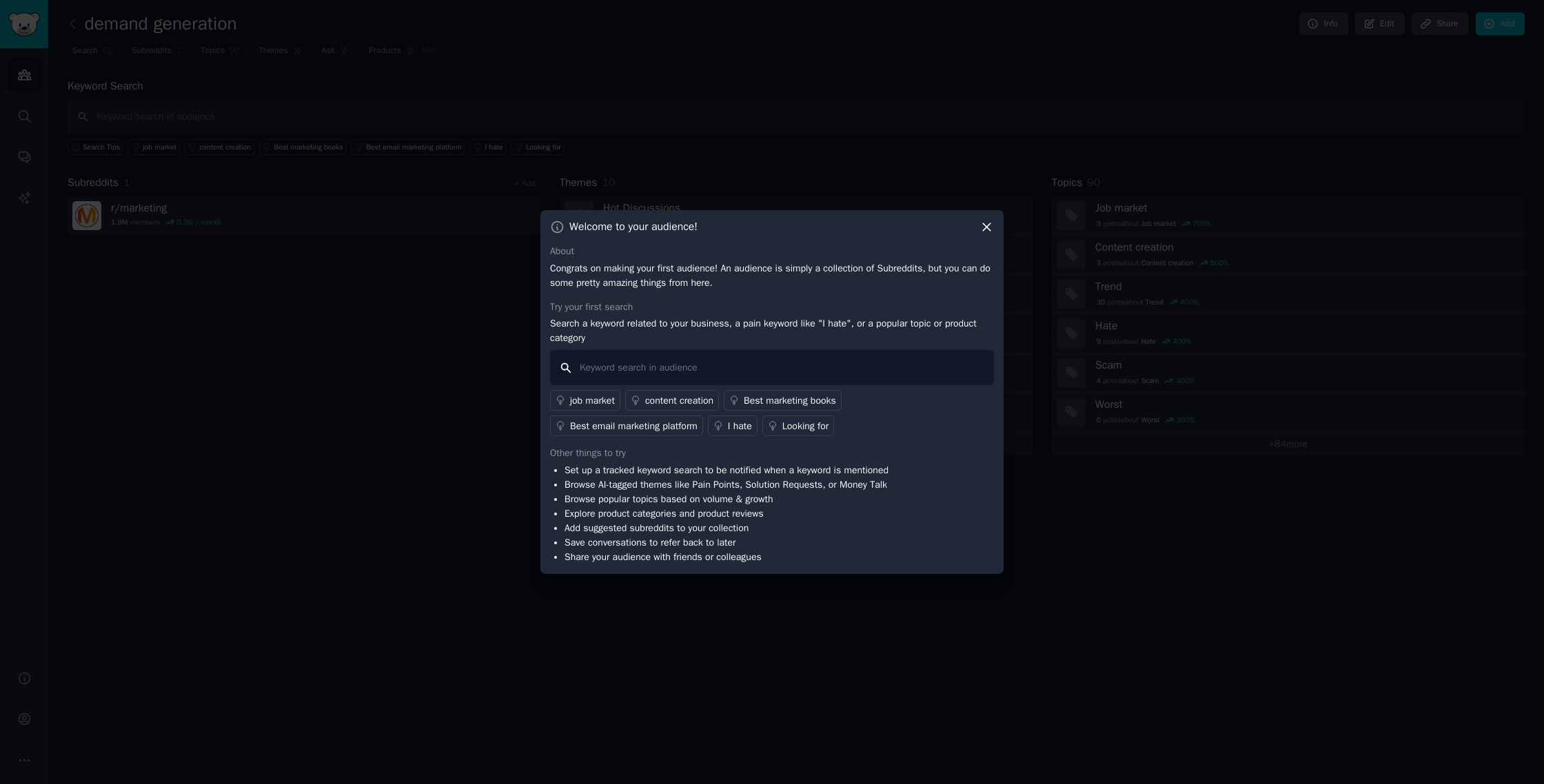 click at bounding box center (772, 367) 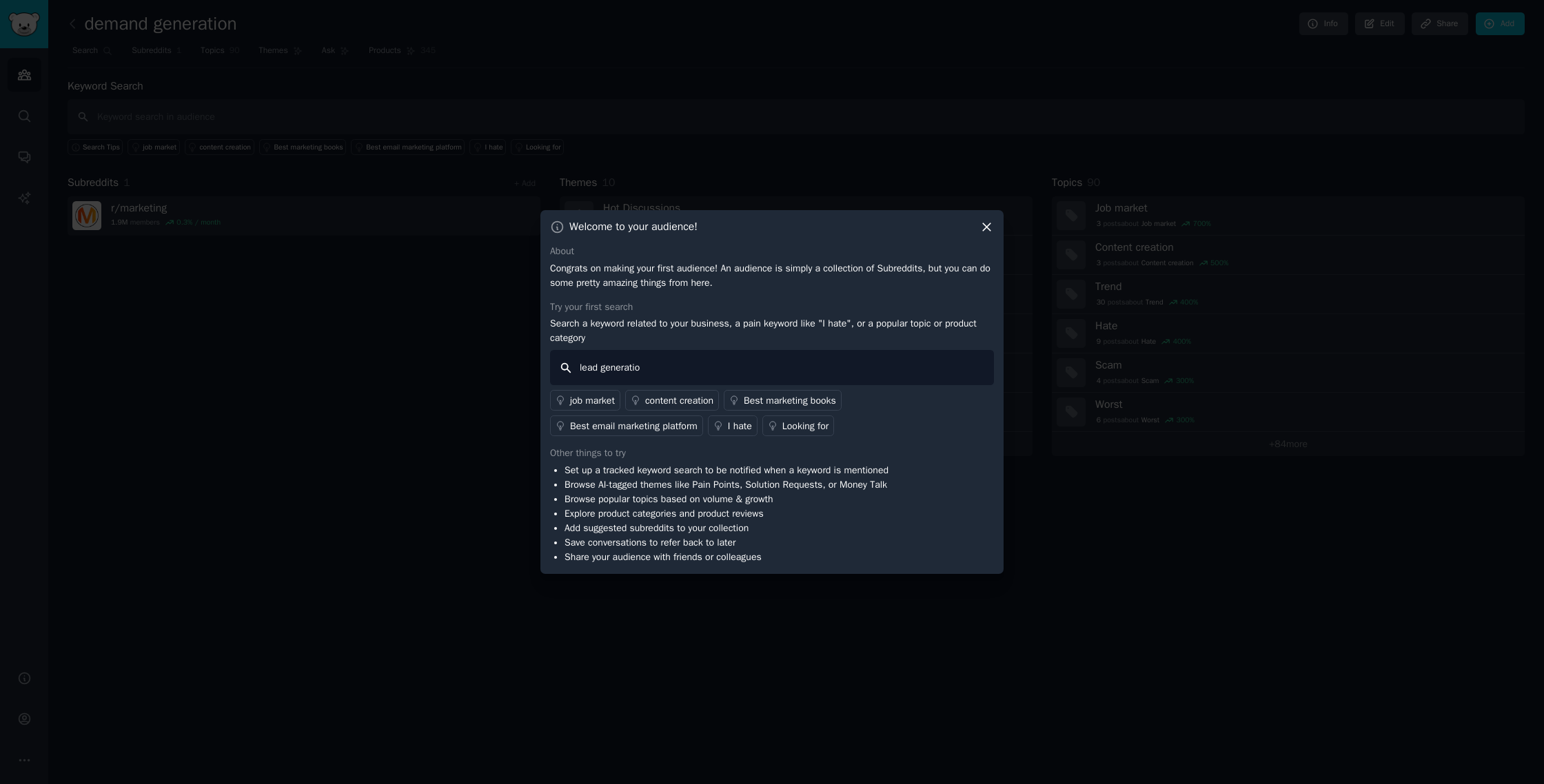 type on "lead generation" 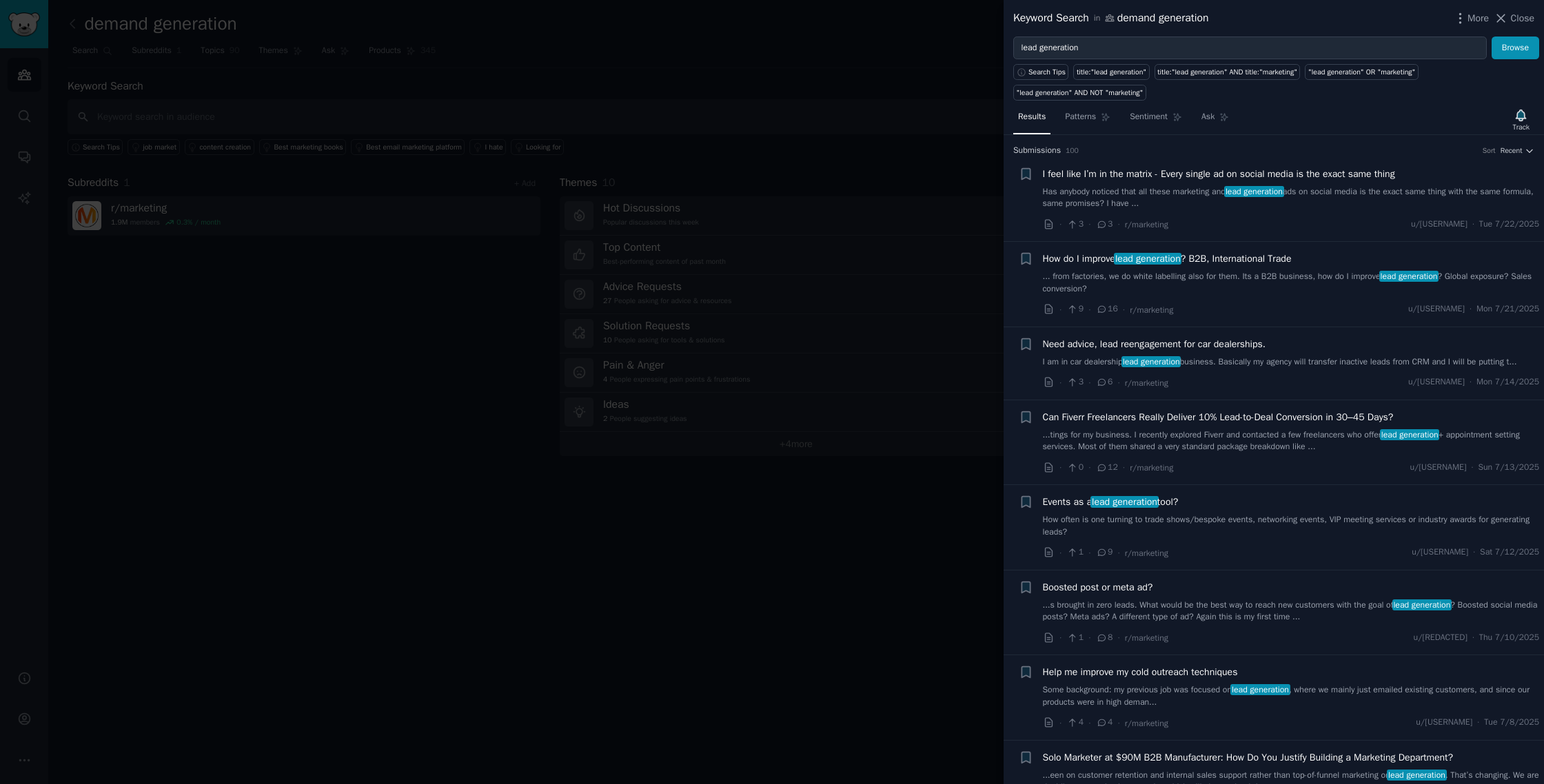 click on "... from factories, we do white labelling also for them.
Its a B2B business, how do I improve  lead generation ? Global exposure? Sales conversion?" at bounding box center [1291, 282] 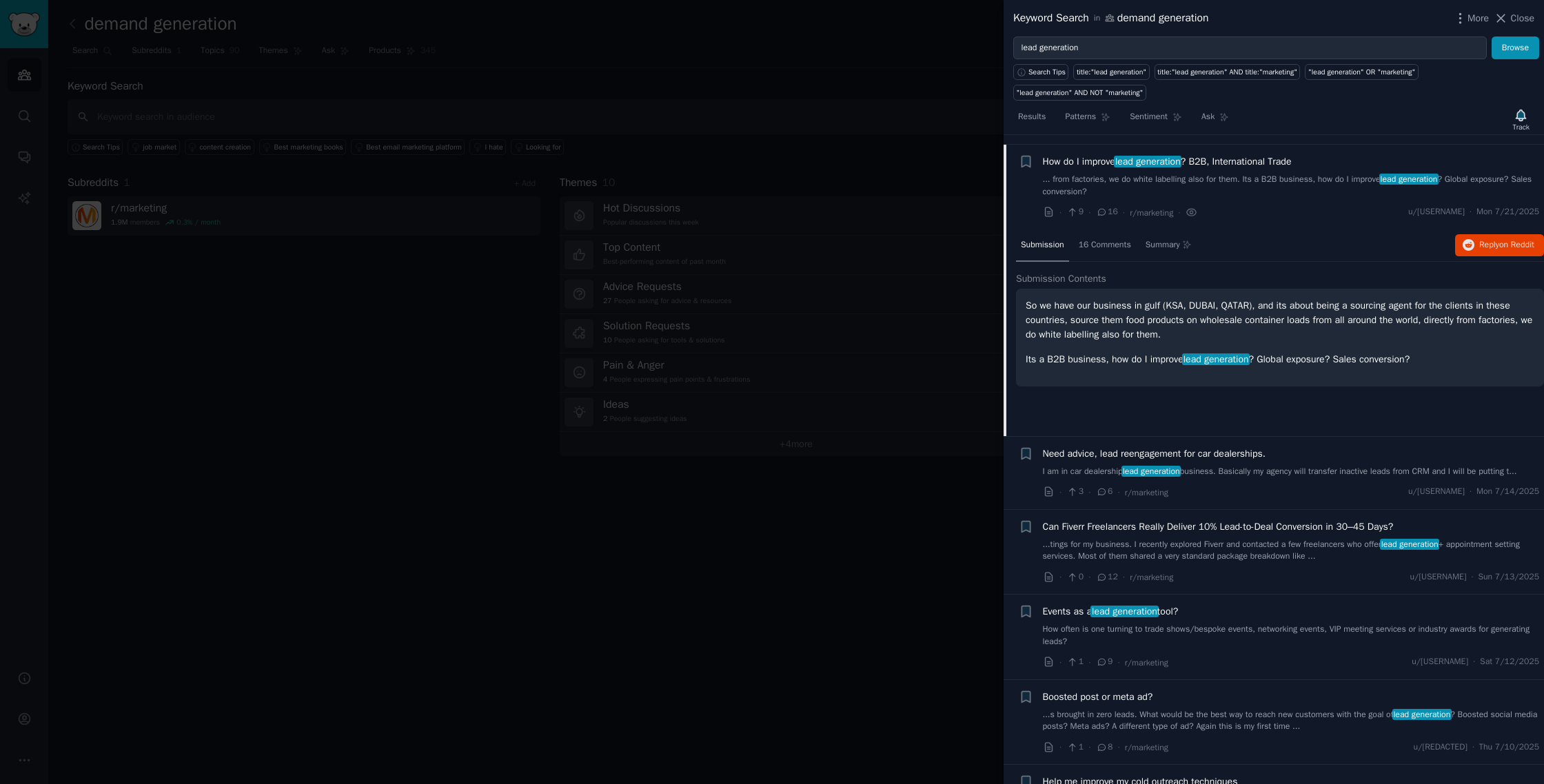 scroll, scrollTop: 107, scrollLeft: 0, axis: vertical 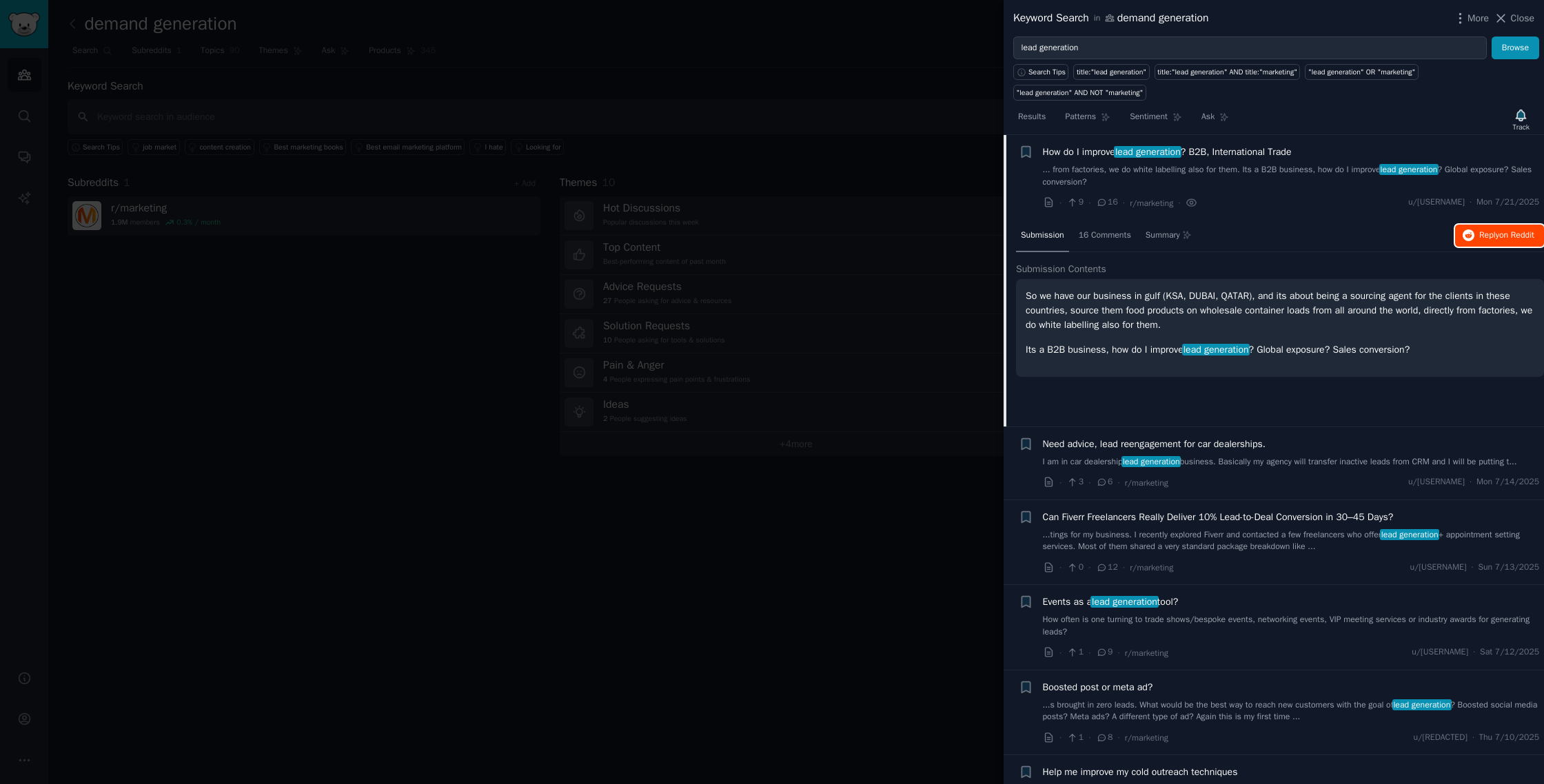 click on "Reply  on Reddit" at bounding box center [1507, 236] 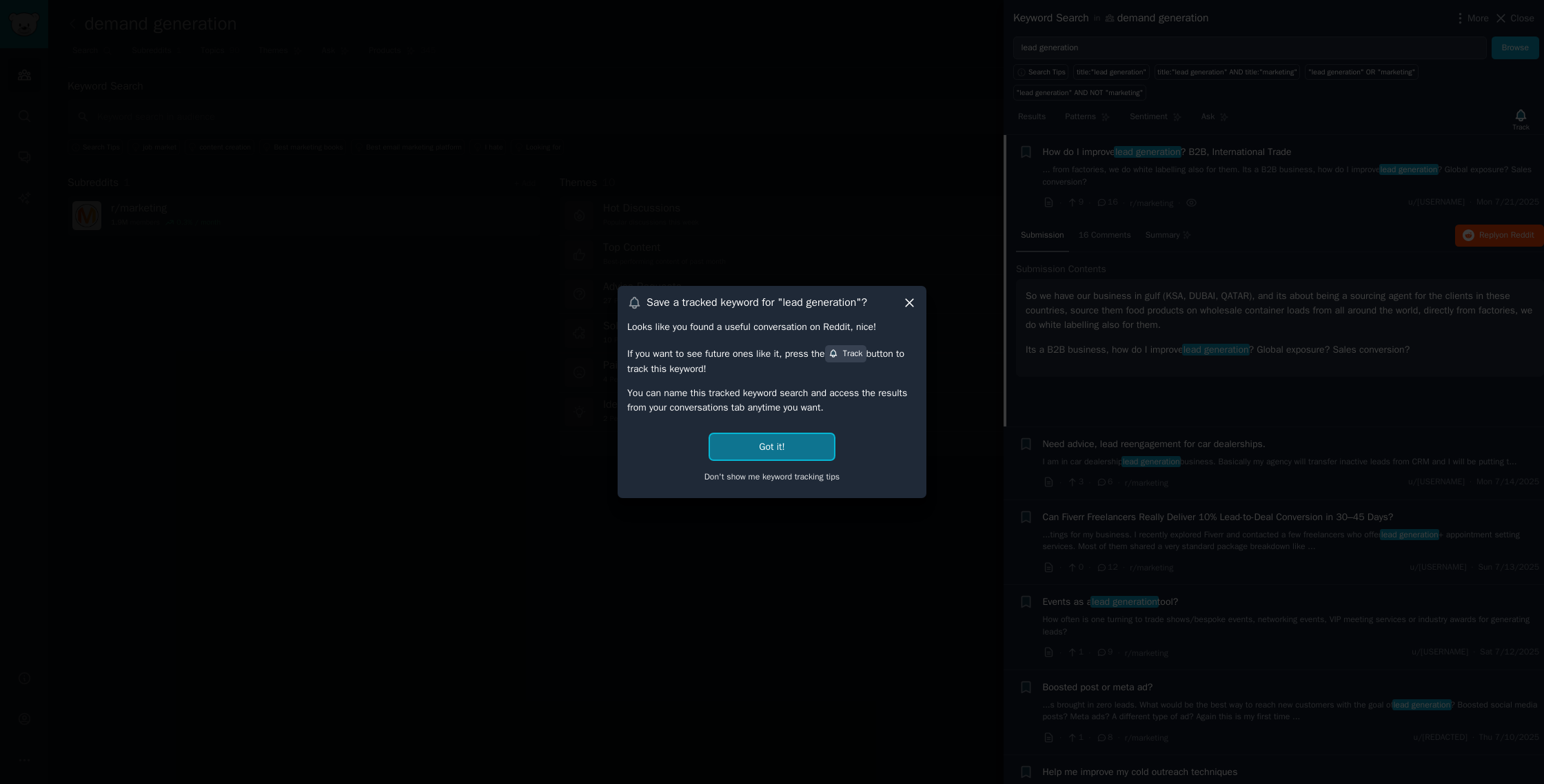 click on "Got it!" at bounding box center [771, 446] 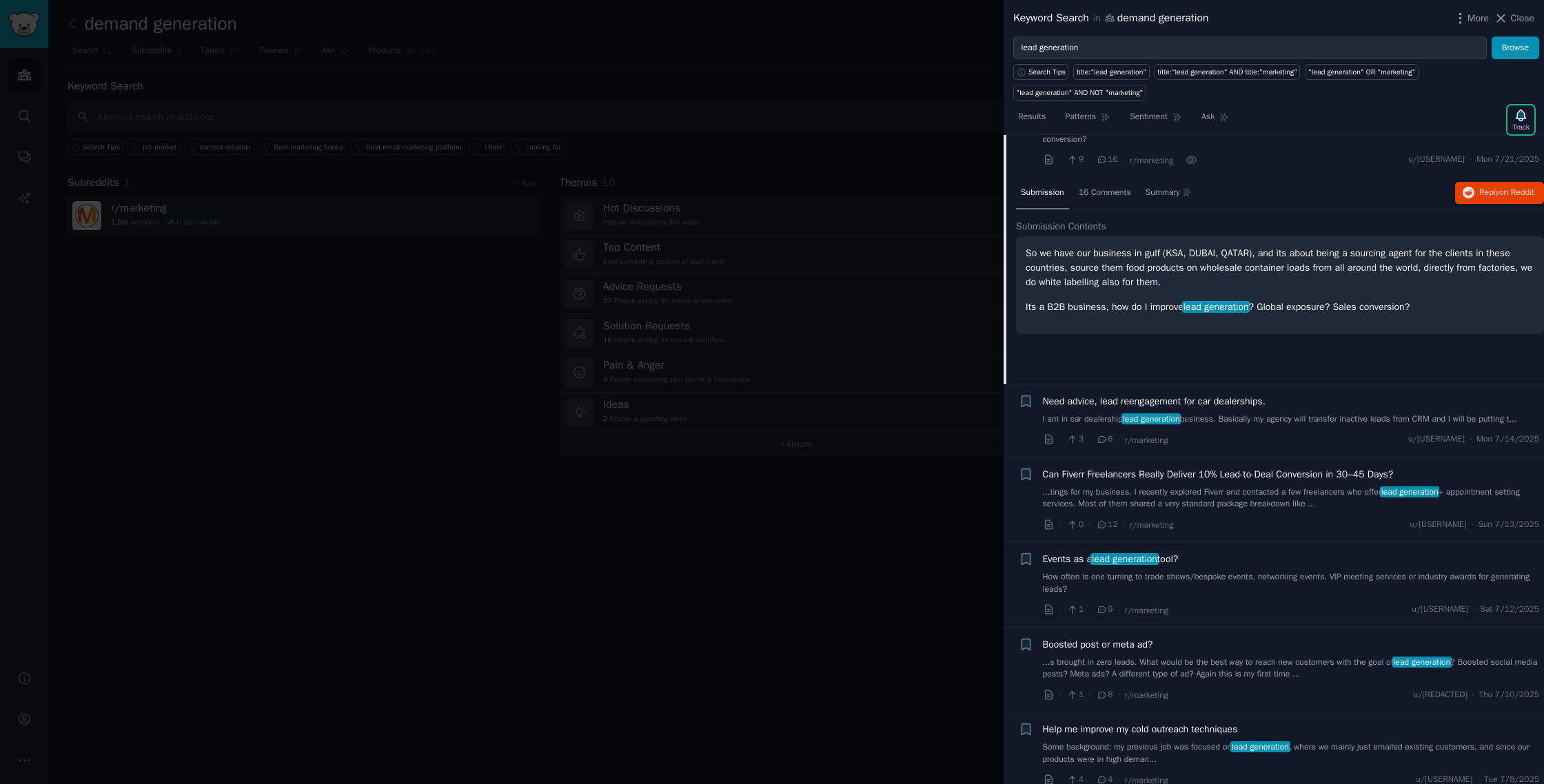 scroll, scrollTop: 157, scrollLeft: 0, axis: vertical 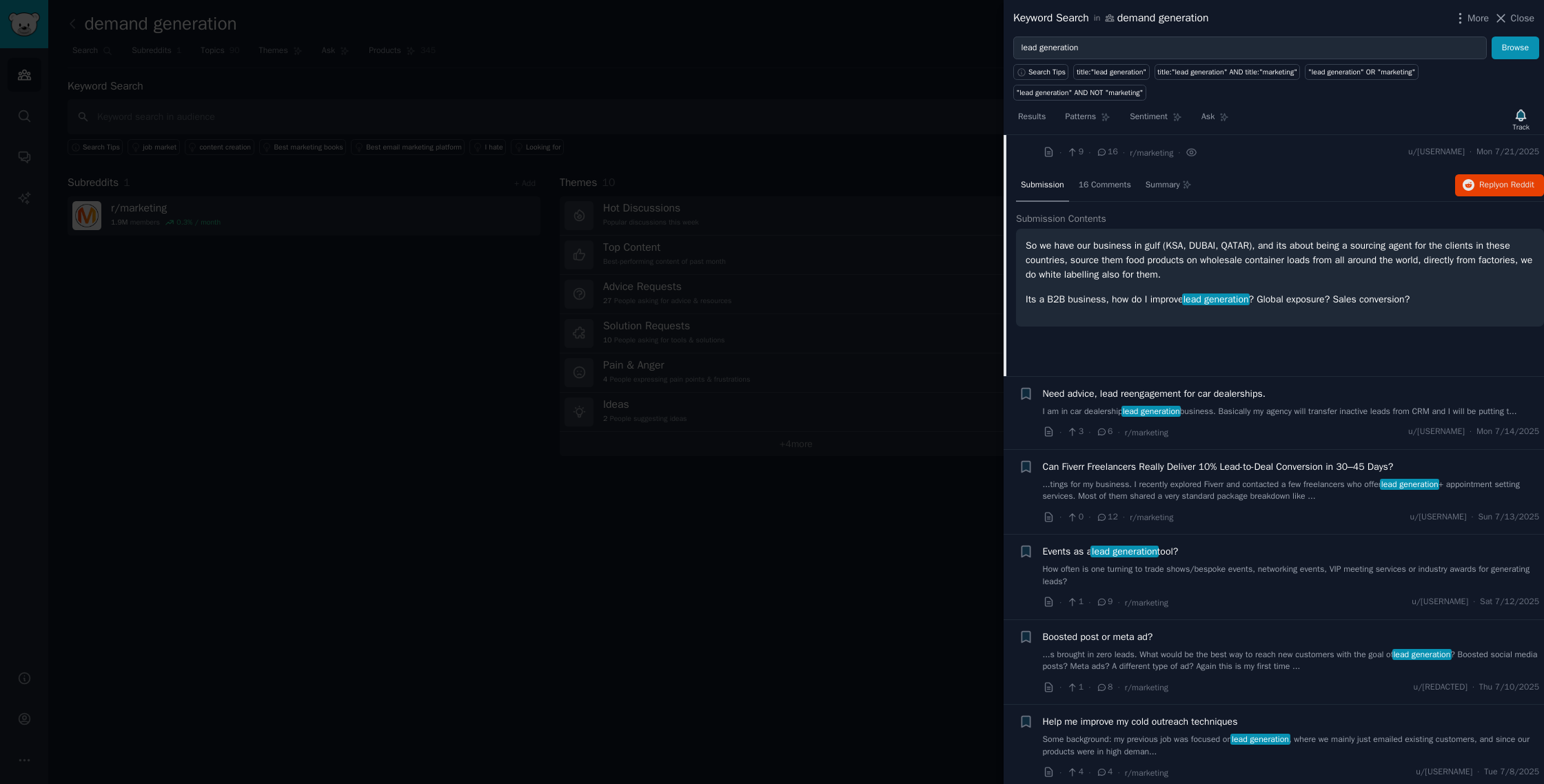 click on "How often is one turning to trade shows/bespoke events, networking events, VIP meeting services or industry awards for generating leads?" at bounding box center (1291, 575) 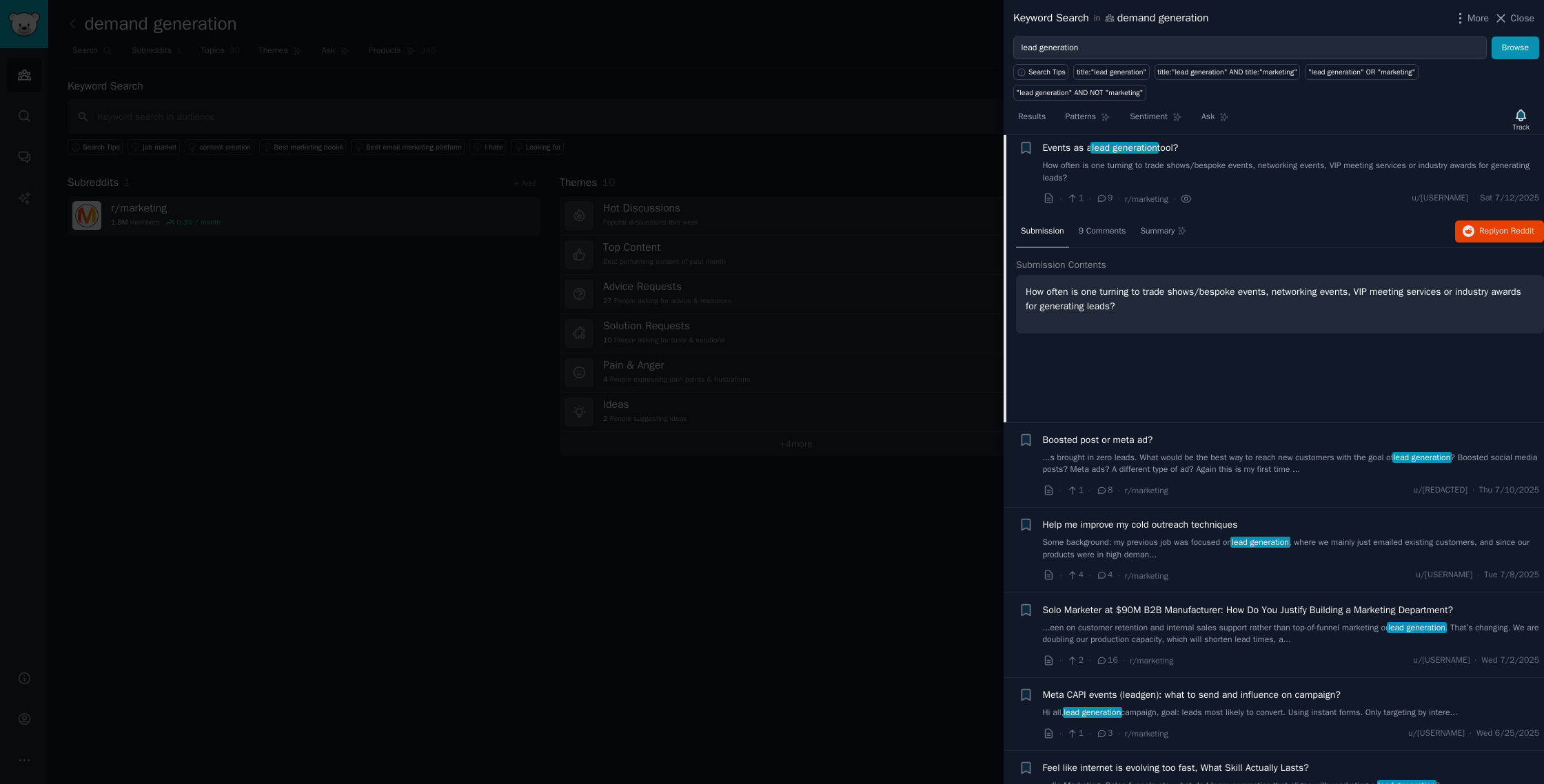 scroll, scrollTop: 362, scrollLeft: 0, axis: vertical 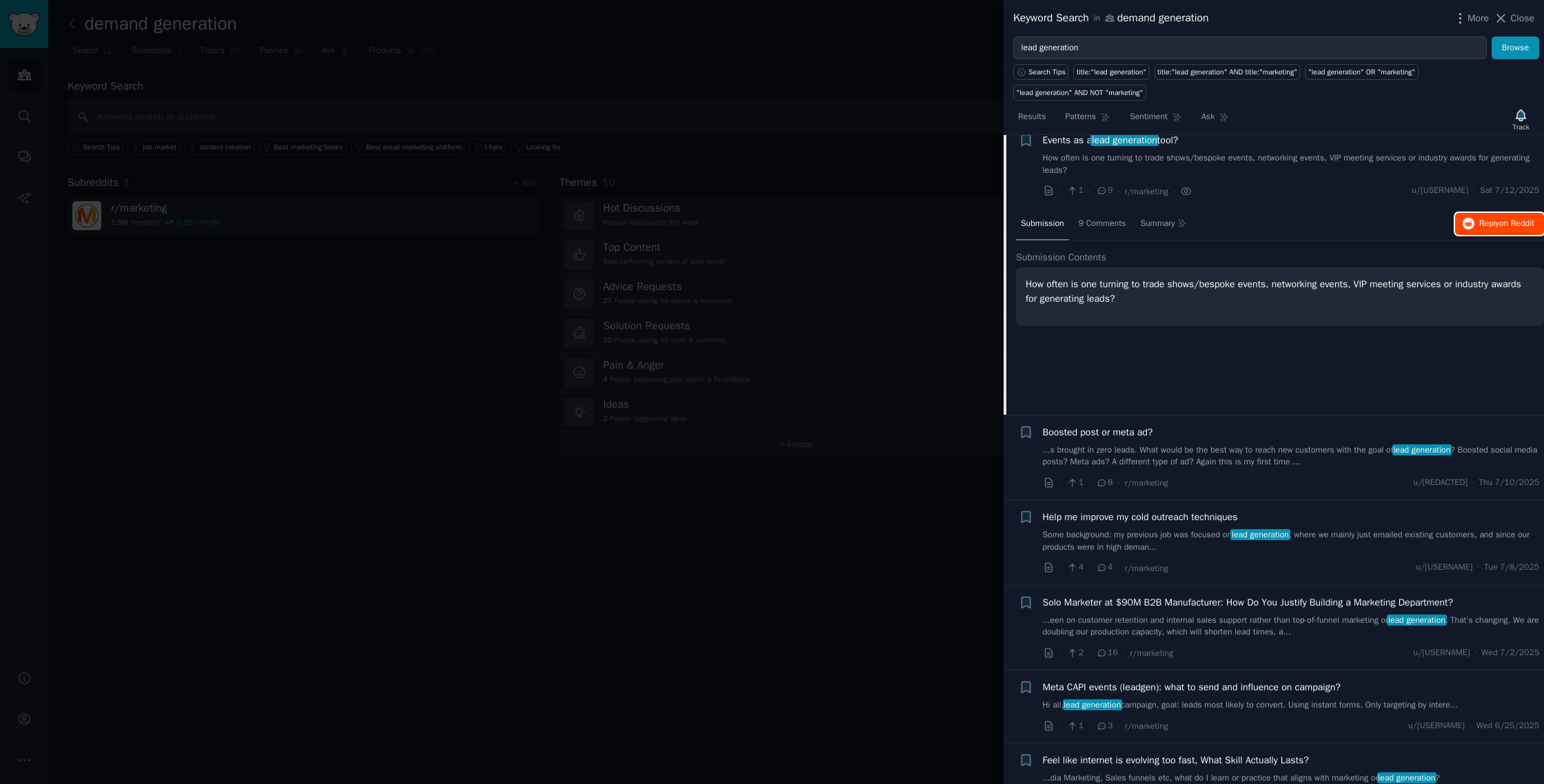 click on "Reply  on Reddit" at bounding box center (1507, 224) 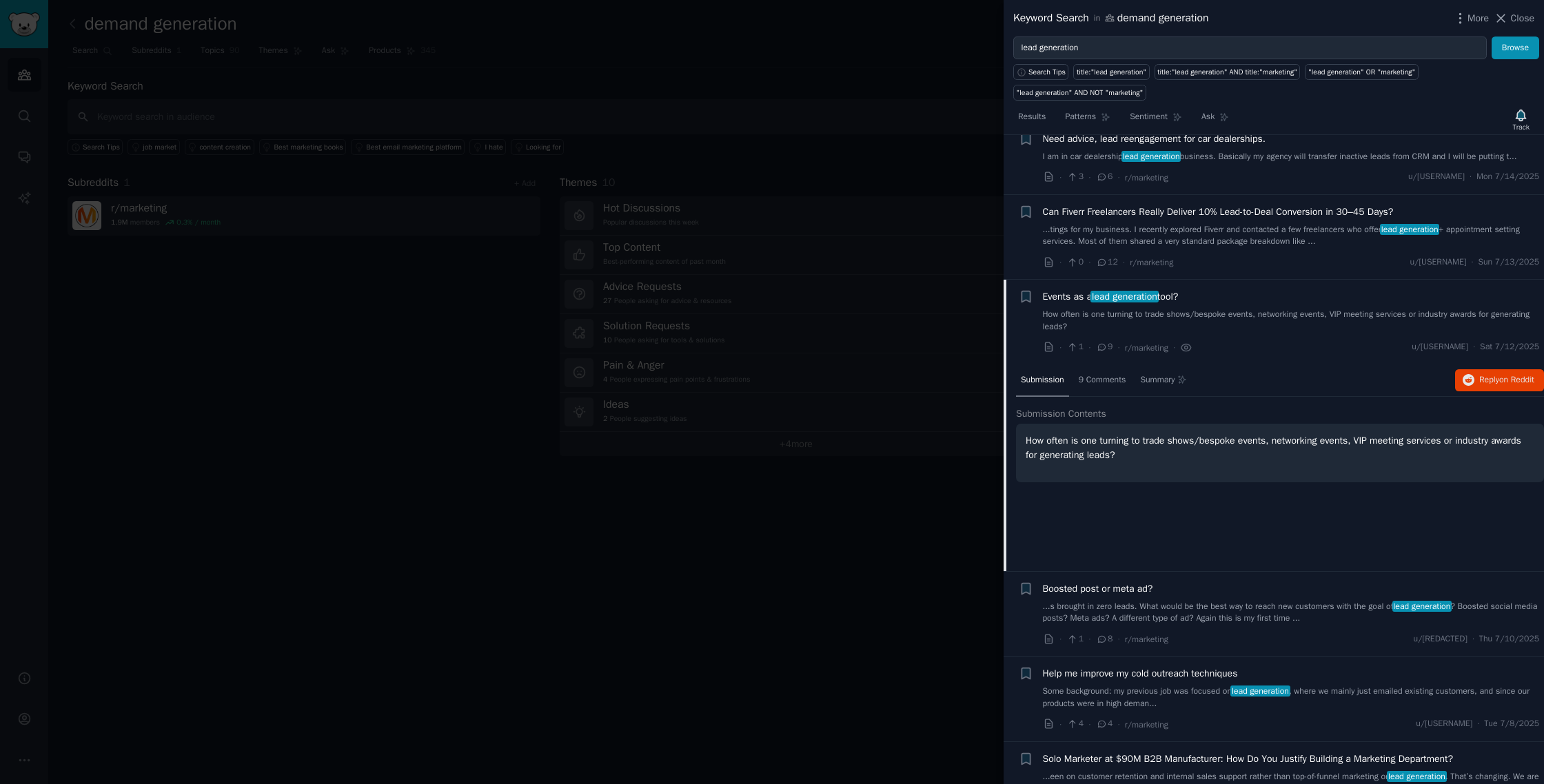 scroll, scrollTop: 196, scrollLeft: 0, axis: vertical 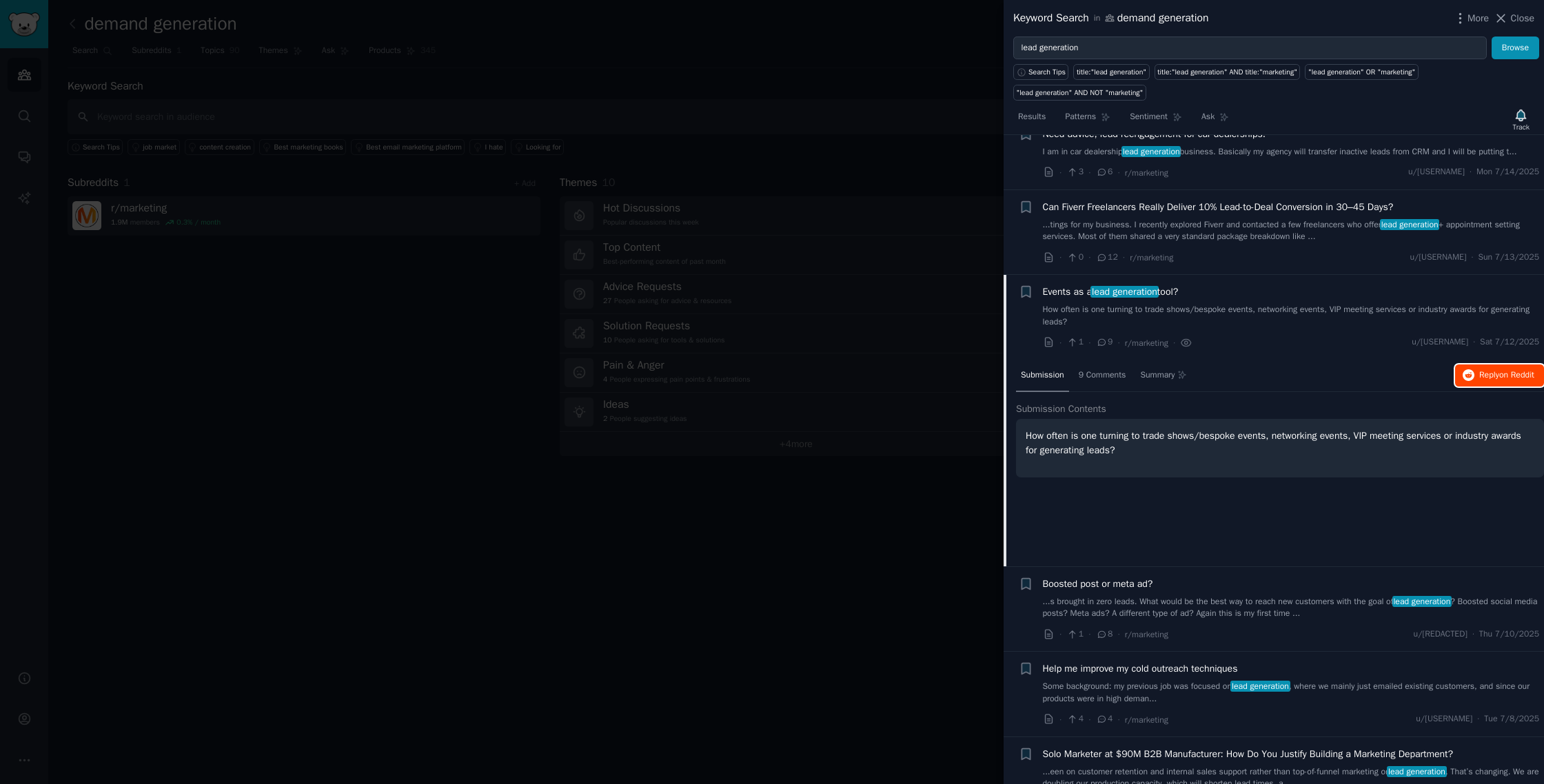 click on "Reply  on Reddit" at bounding box center (1507, 375) 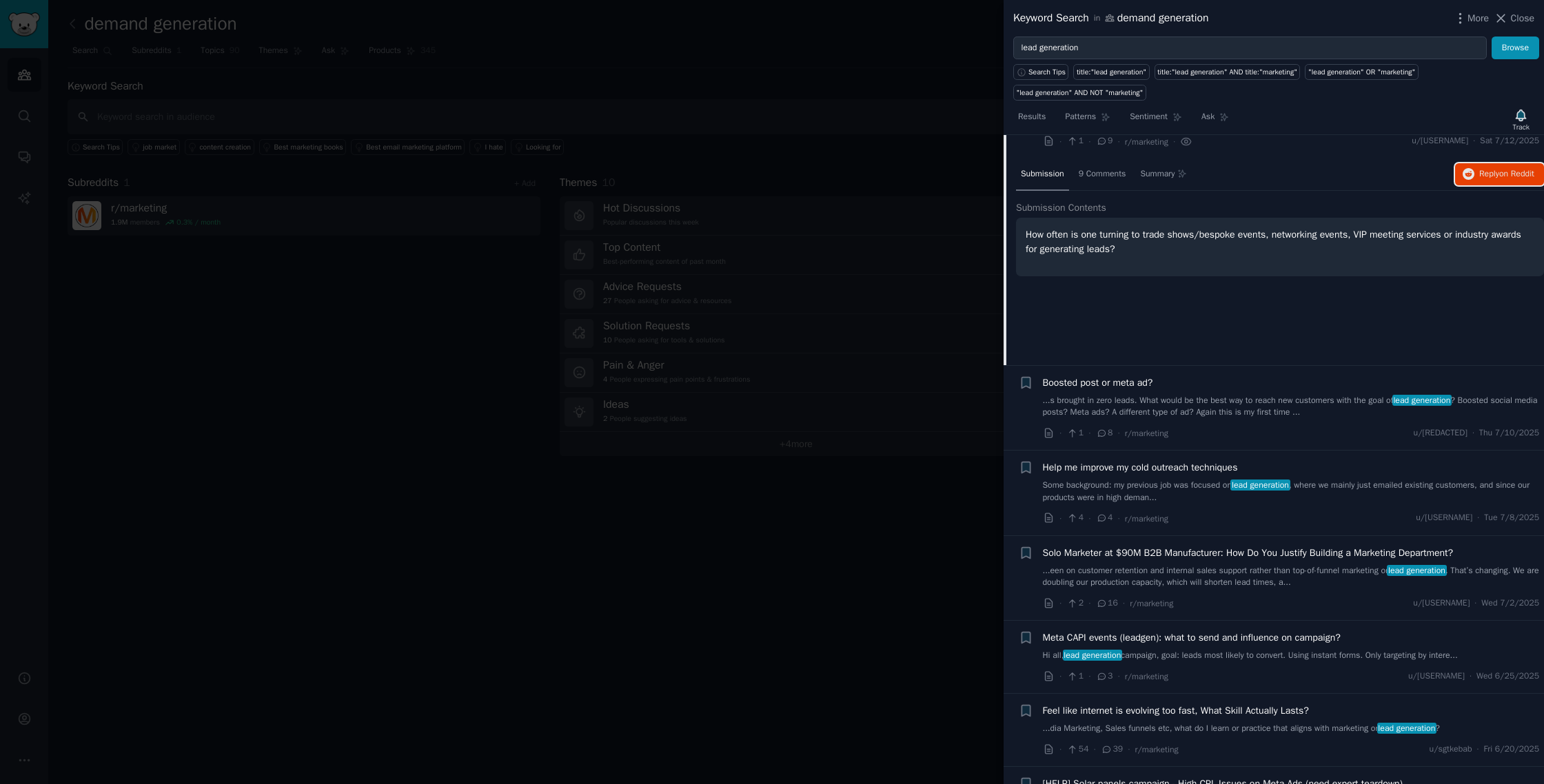 scroll, scrollTop: 465, scrollLeft: 0, axis: vertical 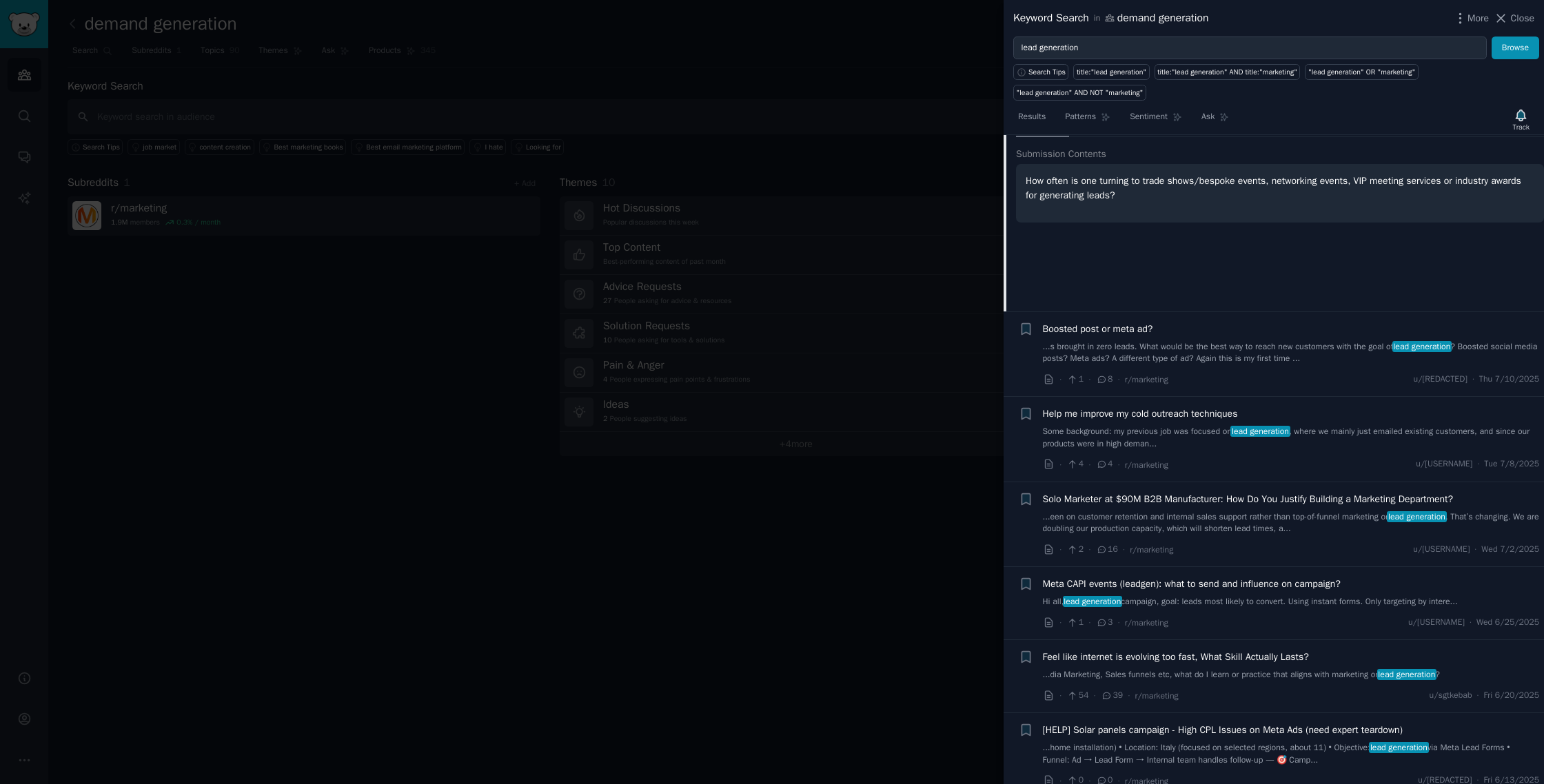 click on "Some background: my previous job was focused on  lead generation , where we mainly just emailed existing customers, and since our products were in high deman..." at bounding box center (1291, 437) 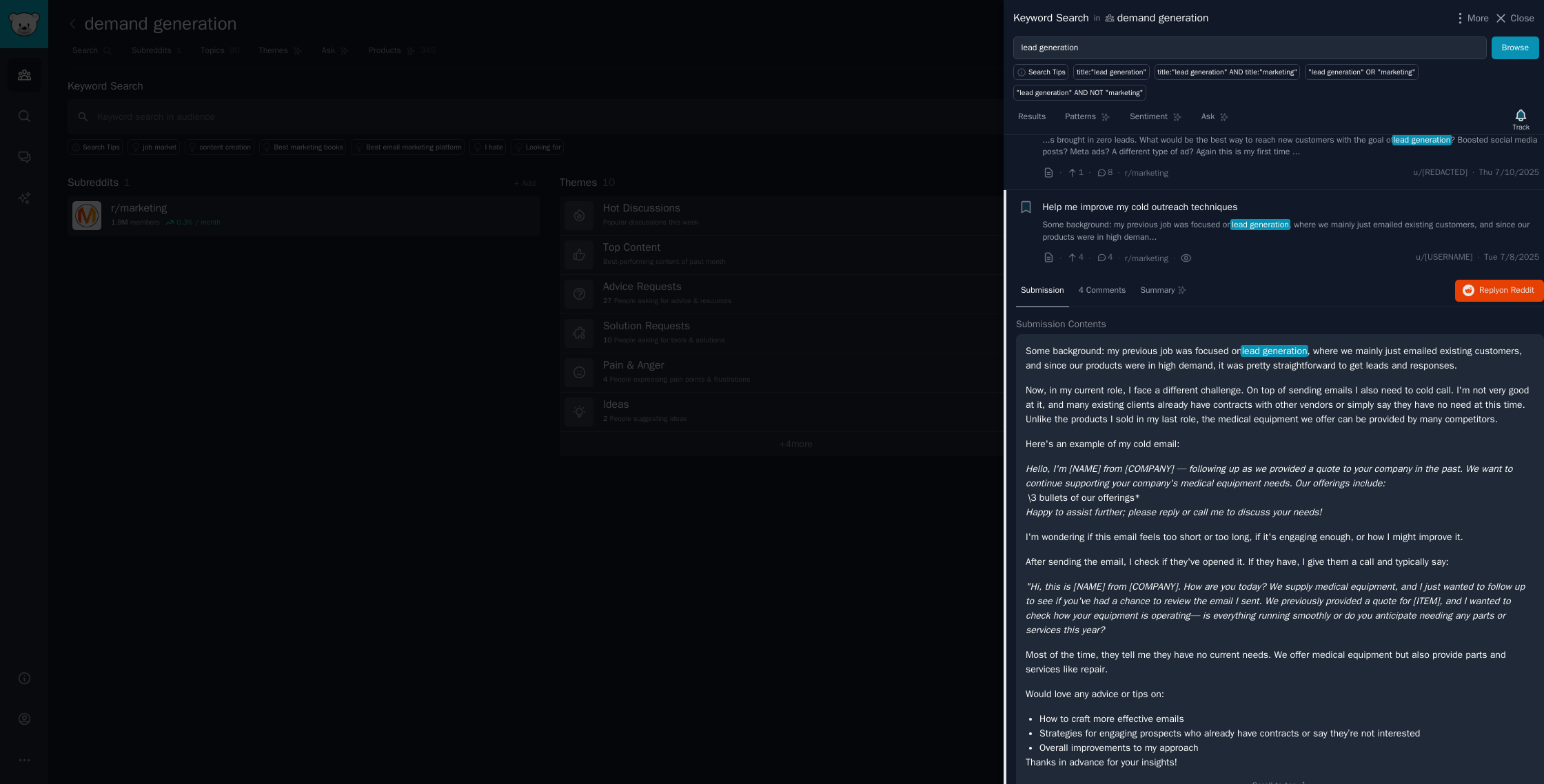 scroll, scrollTop: 532, scrollLeft: 0, axis: vertical 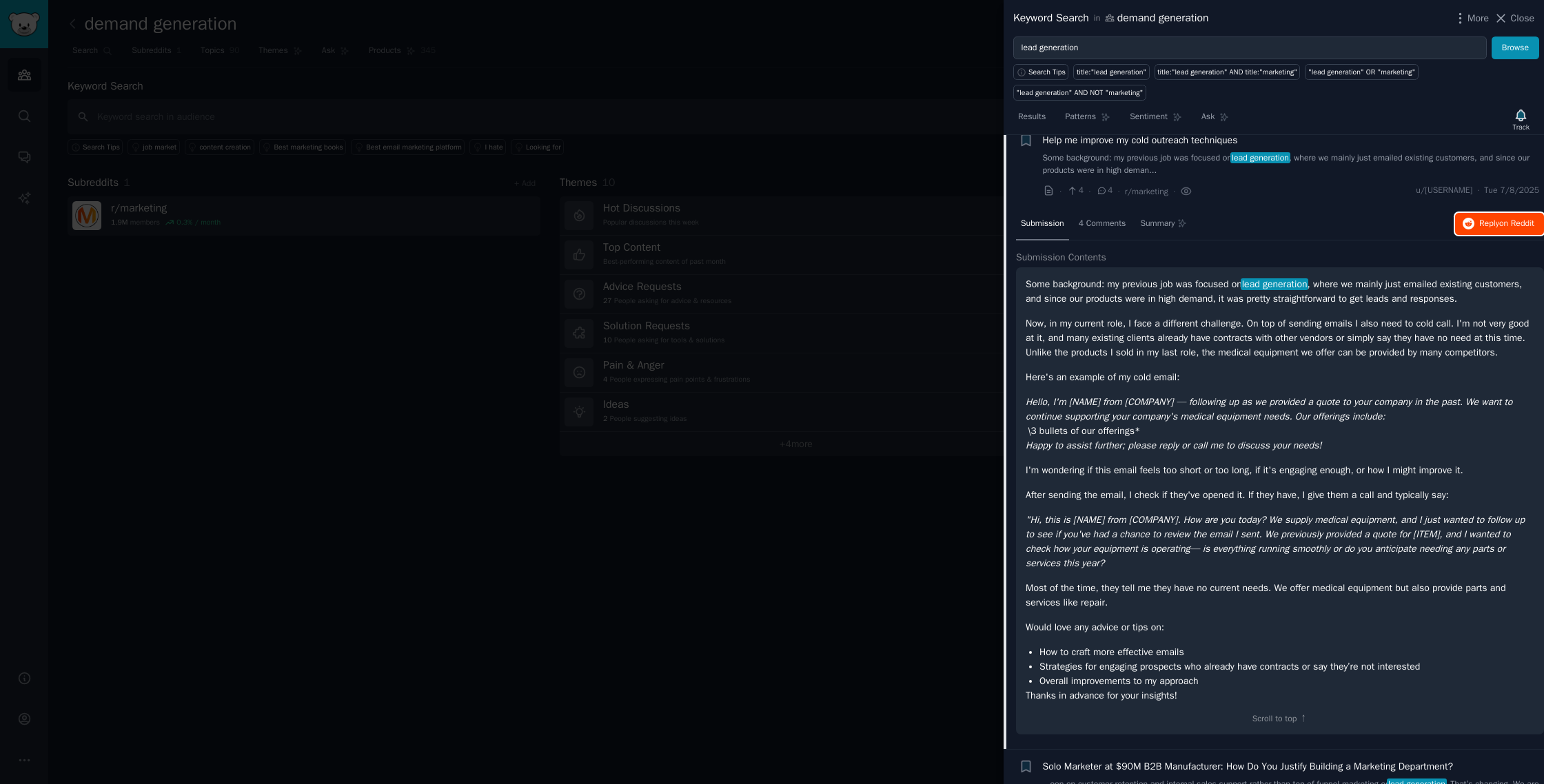 click on "Reply  on Reddit" at bounding box center [1507, 224] 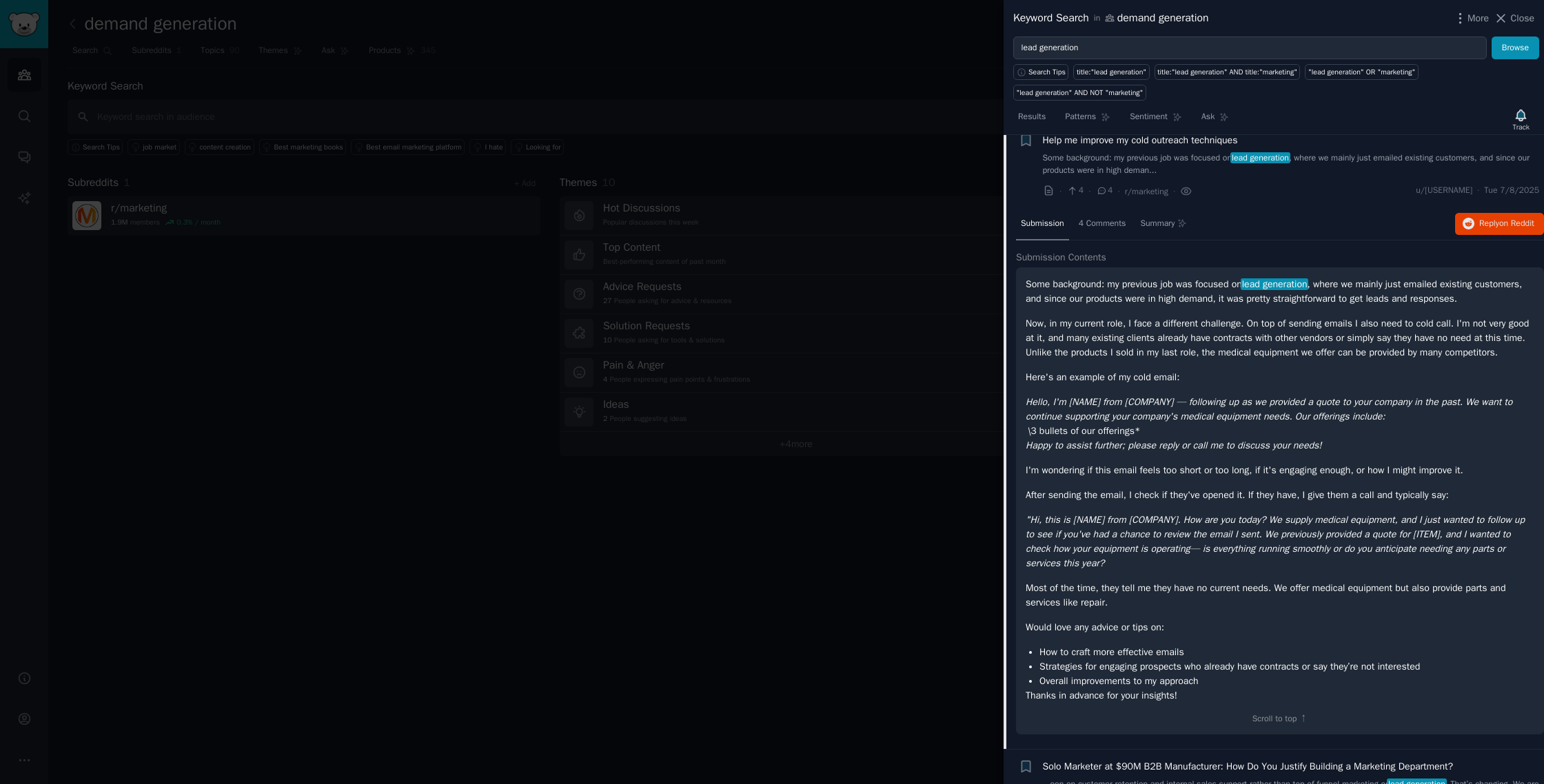 click on "Close" at bounding box center [1523, 18] 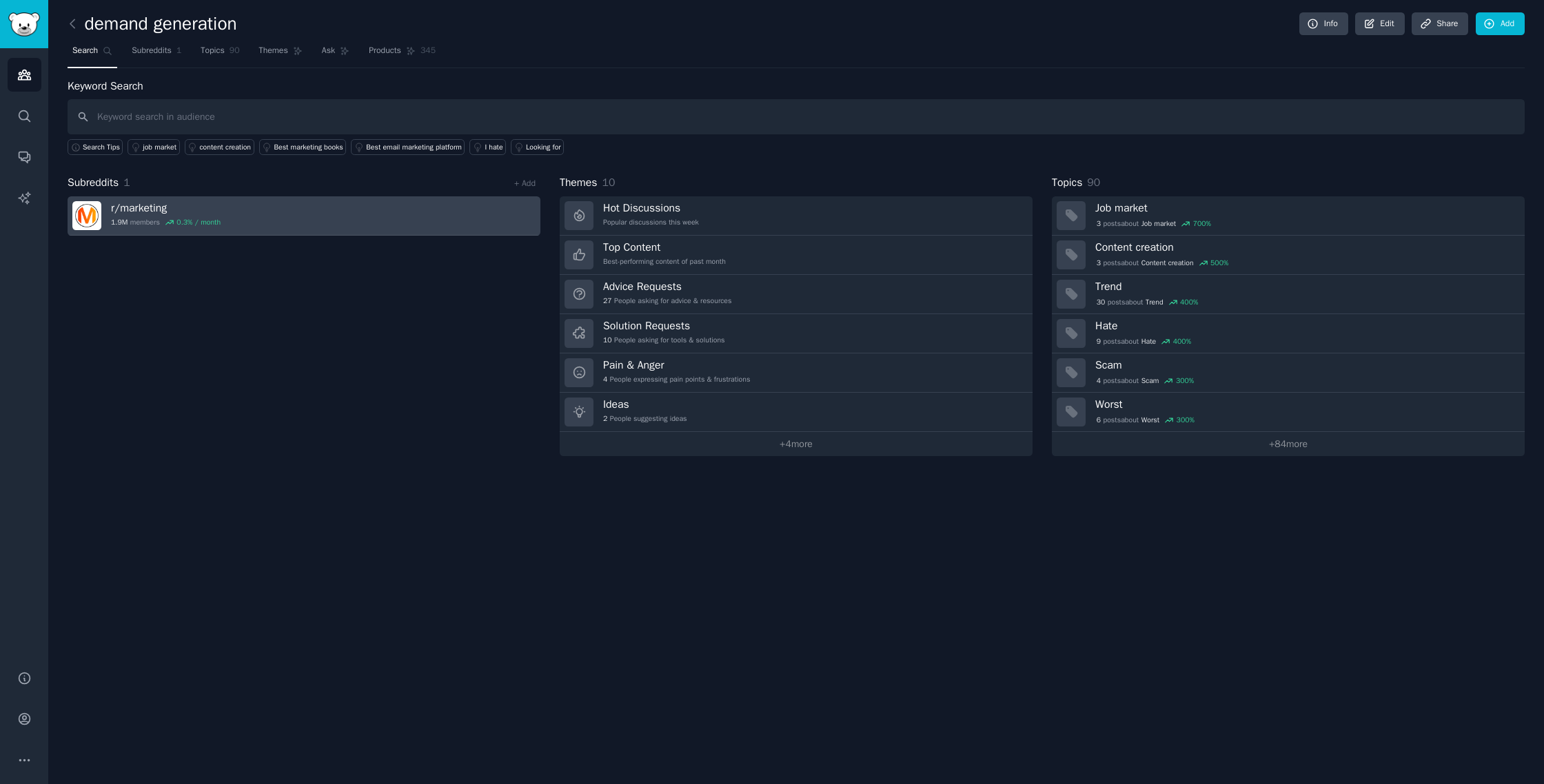 click on "r/ marketing 1.9M  members 0.3 % / month" at bounding box center [304, 216] 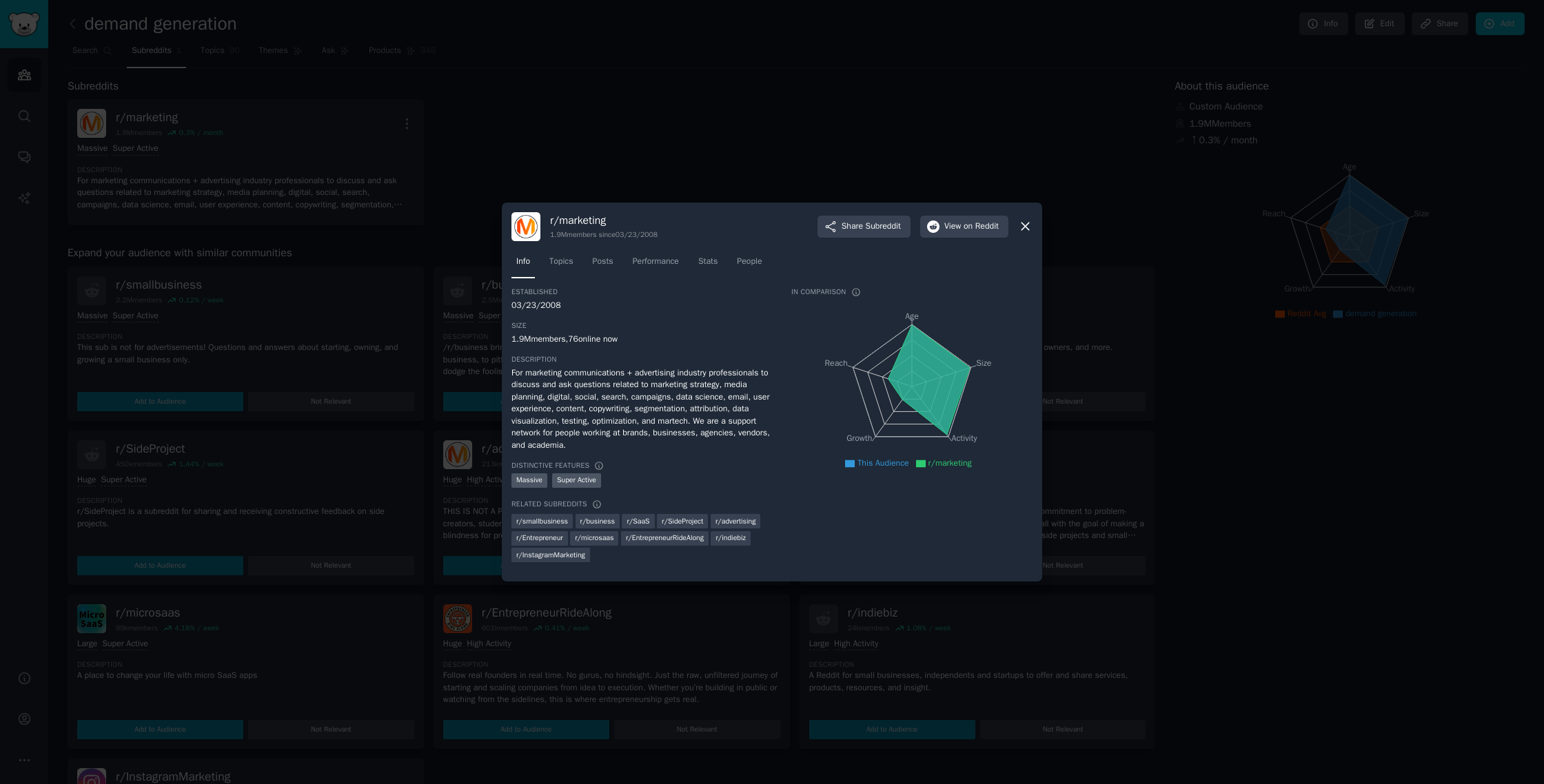 click 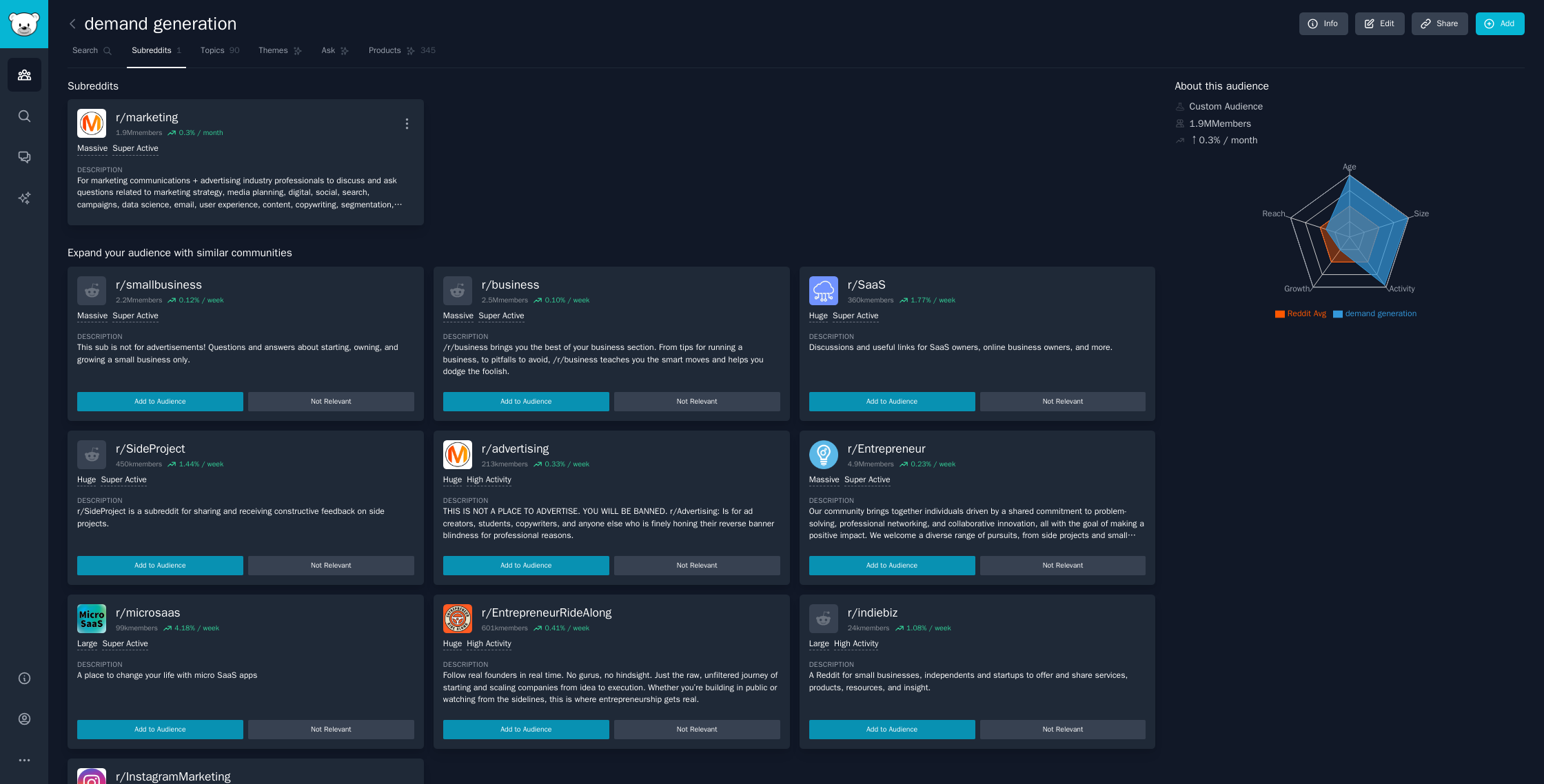 click on "Search Subreddits 1 Topics 90 Themes Ask Products 345" at bounding box center (796, 54) 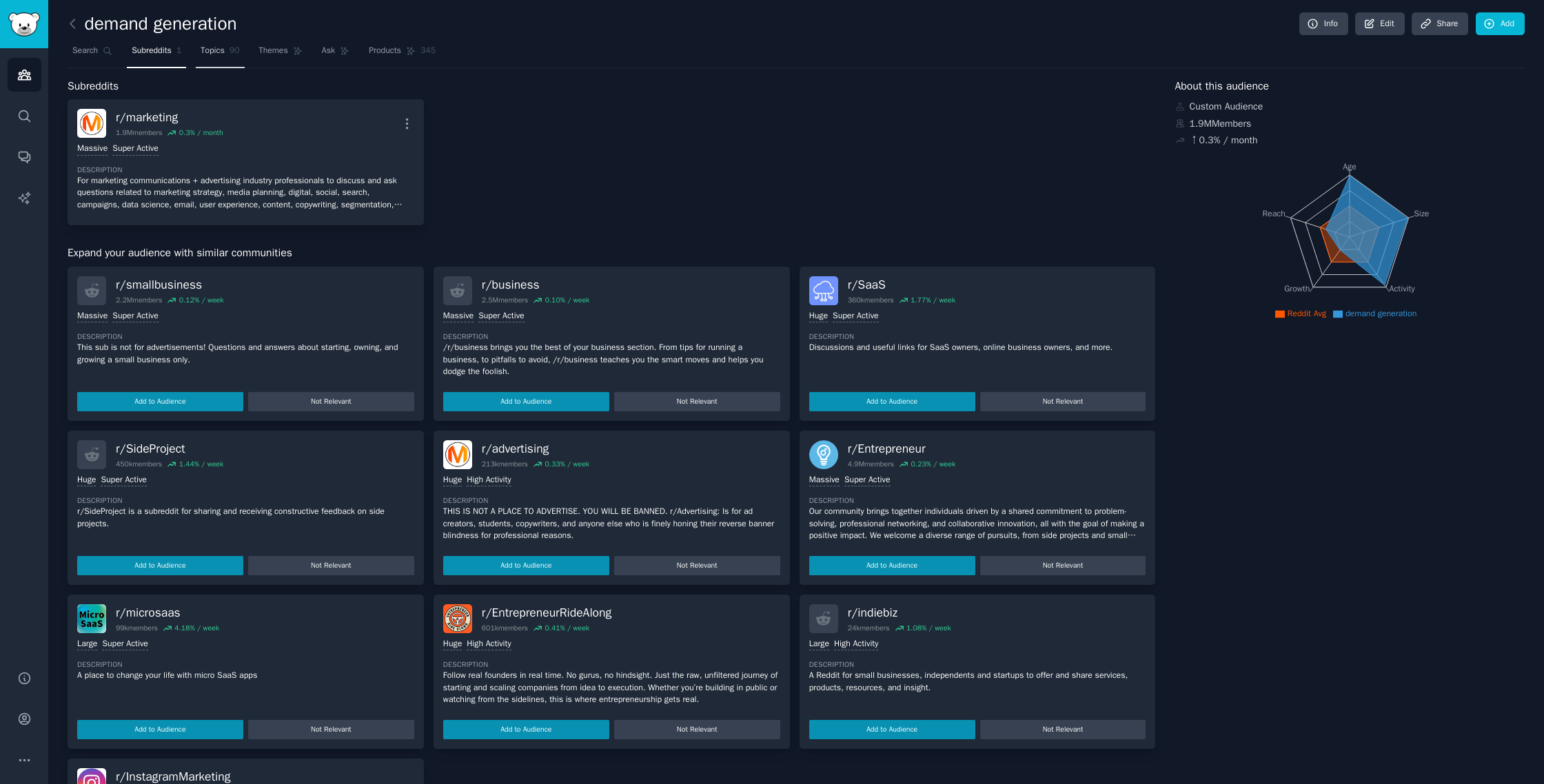 click on "90" 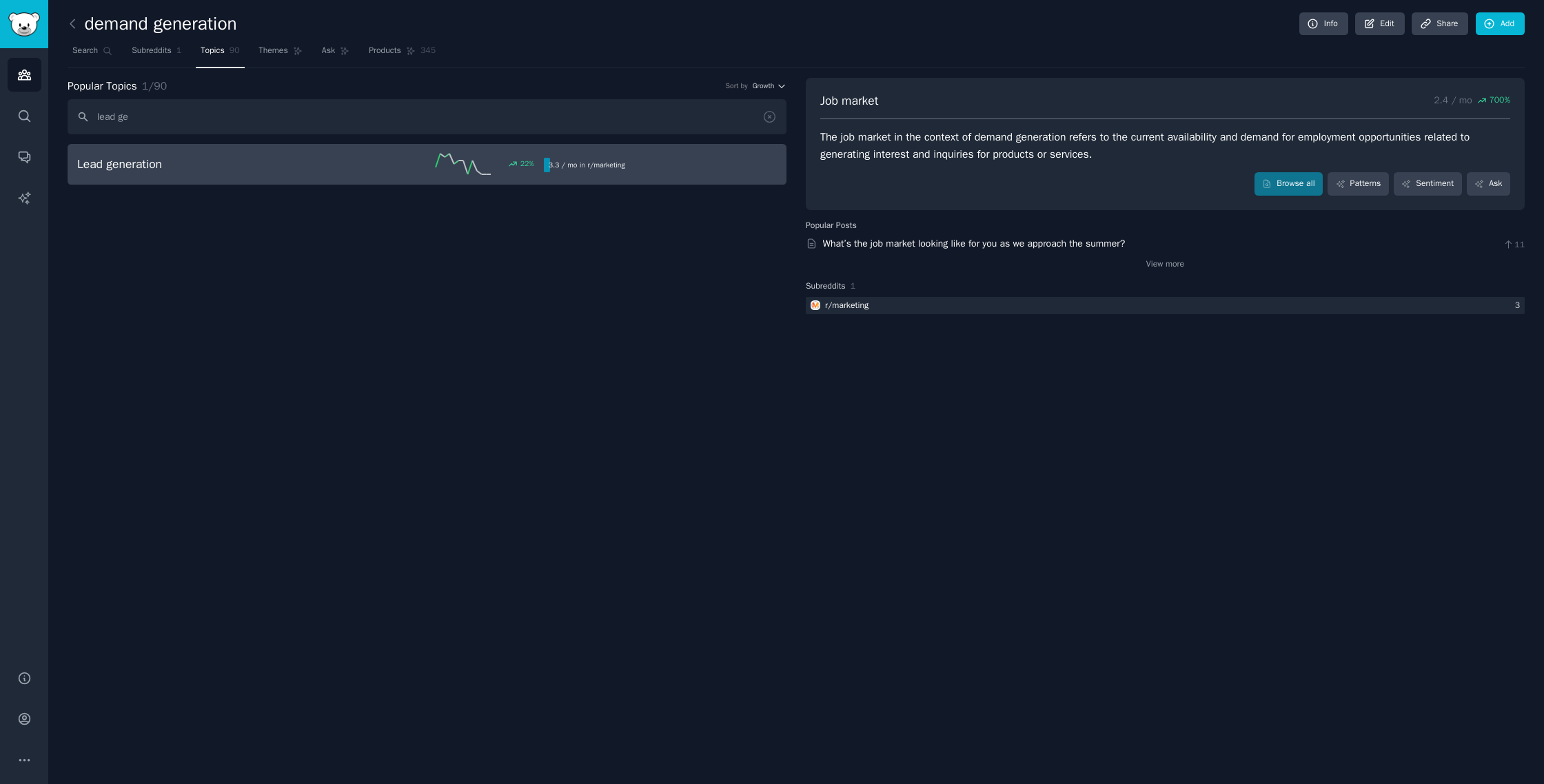 type on "lead ge" 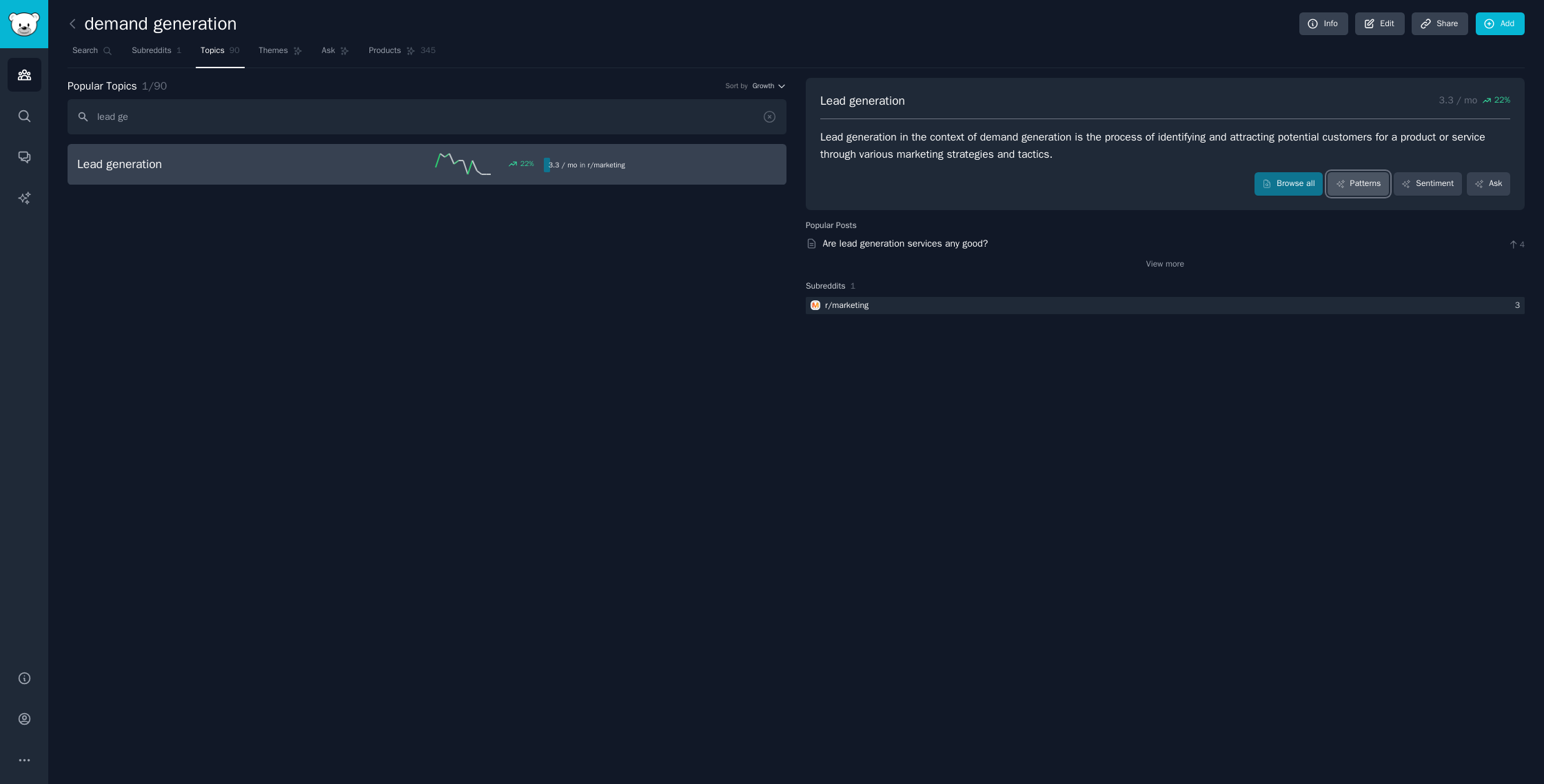 click 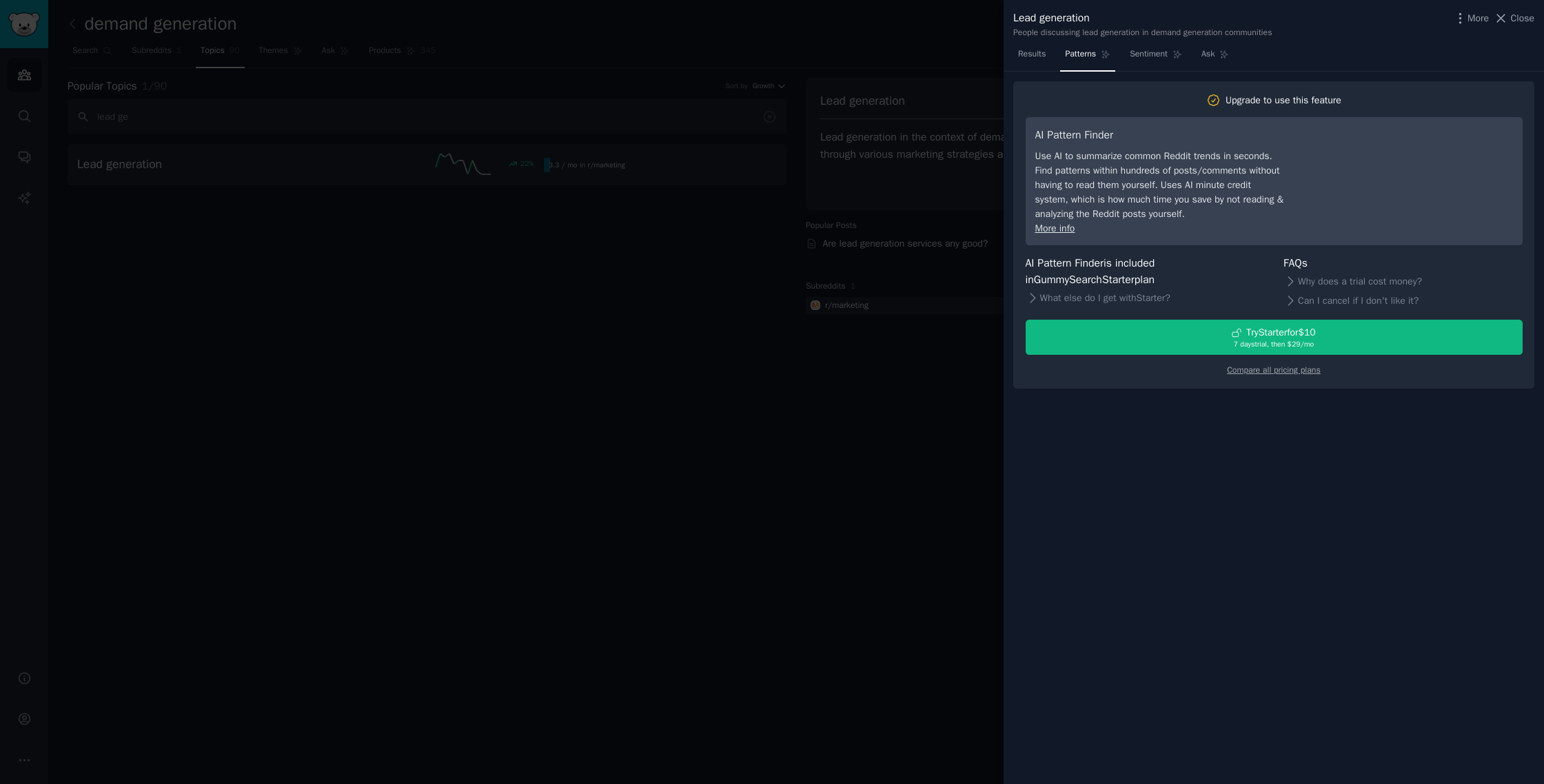 drag, startPoint x: 1513, startPoint y: 19, endPoint x: 1507, endPoint y: 23, distance: 7.211103 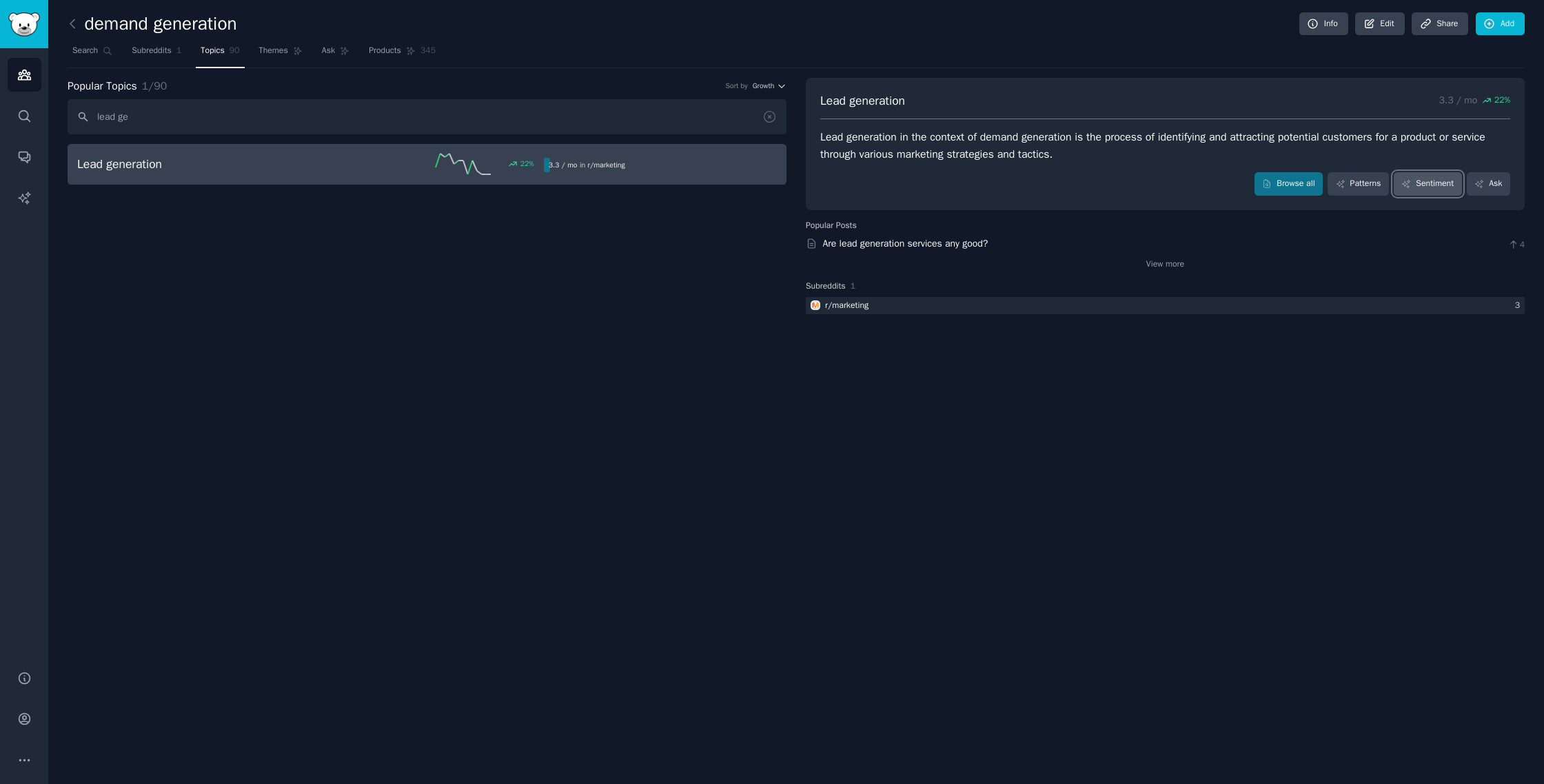click on "Sentiment" at bounding box center (1428, 184) 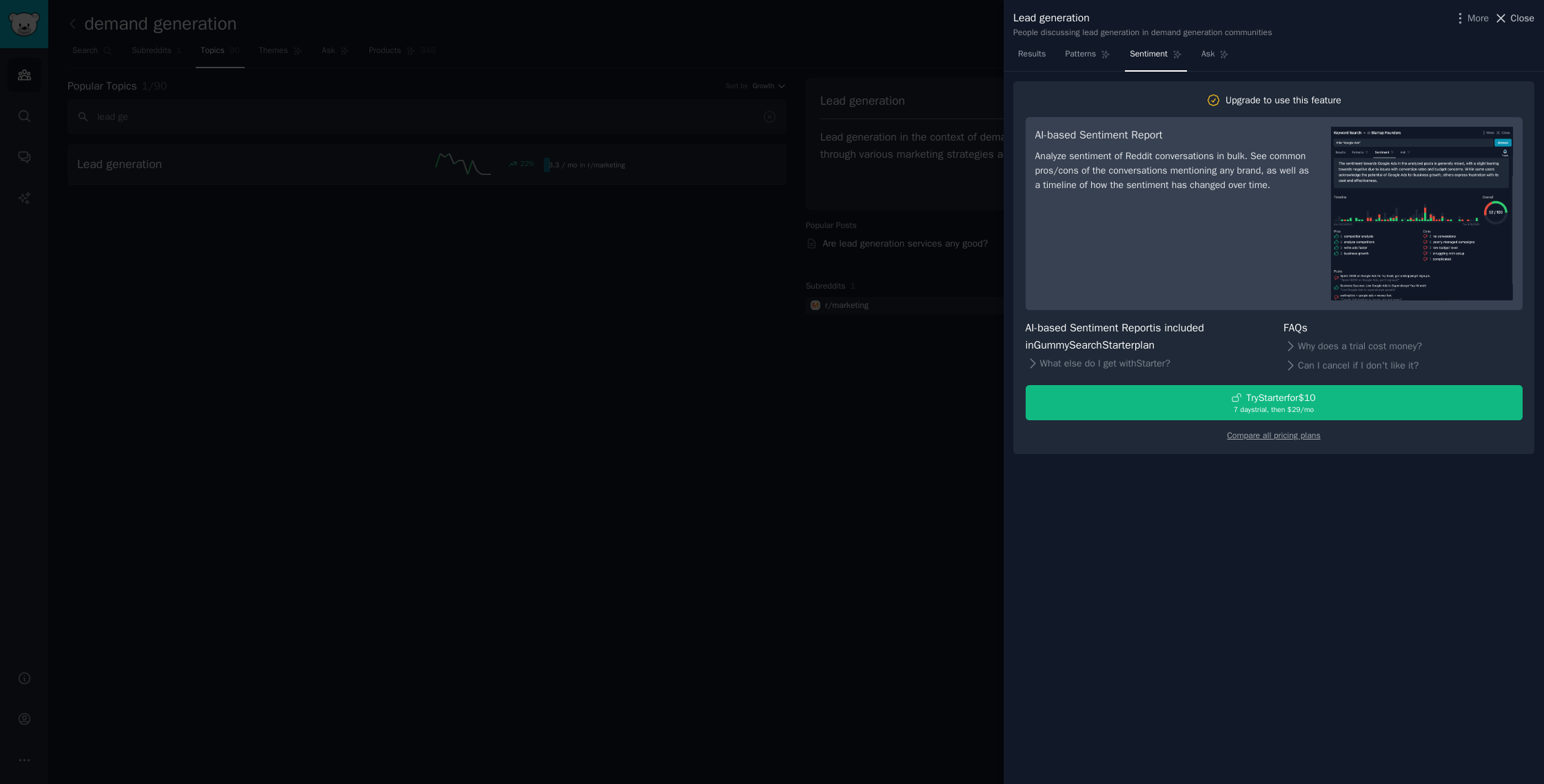 click on "Close" at bounding box center (1523, 18) 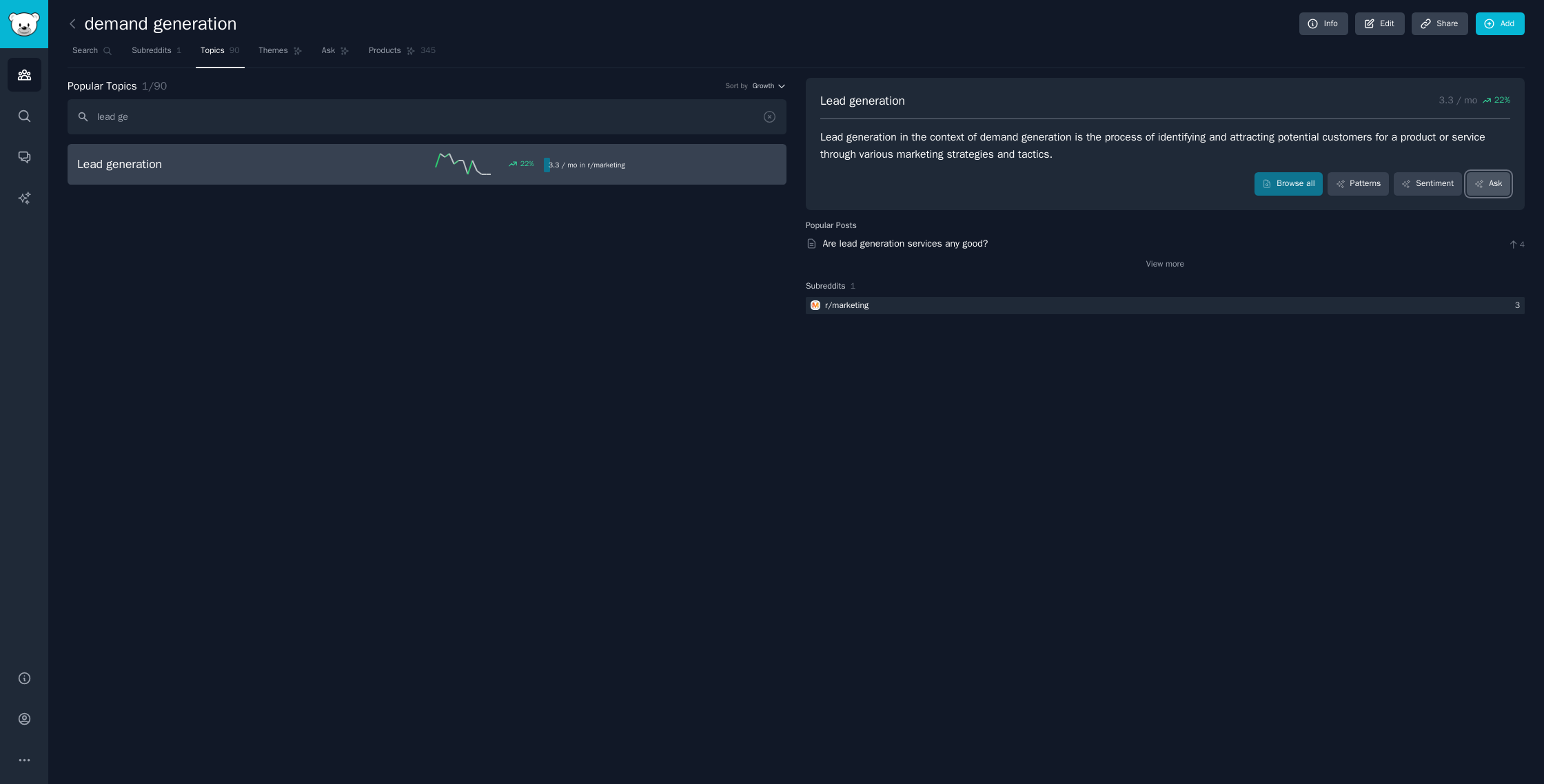 click on "Ask" at bounding box center [1488, 184] 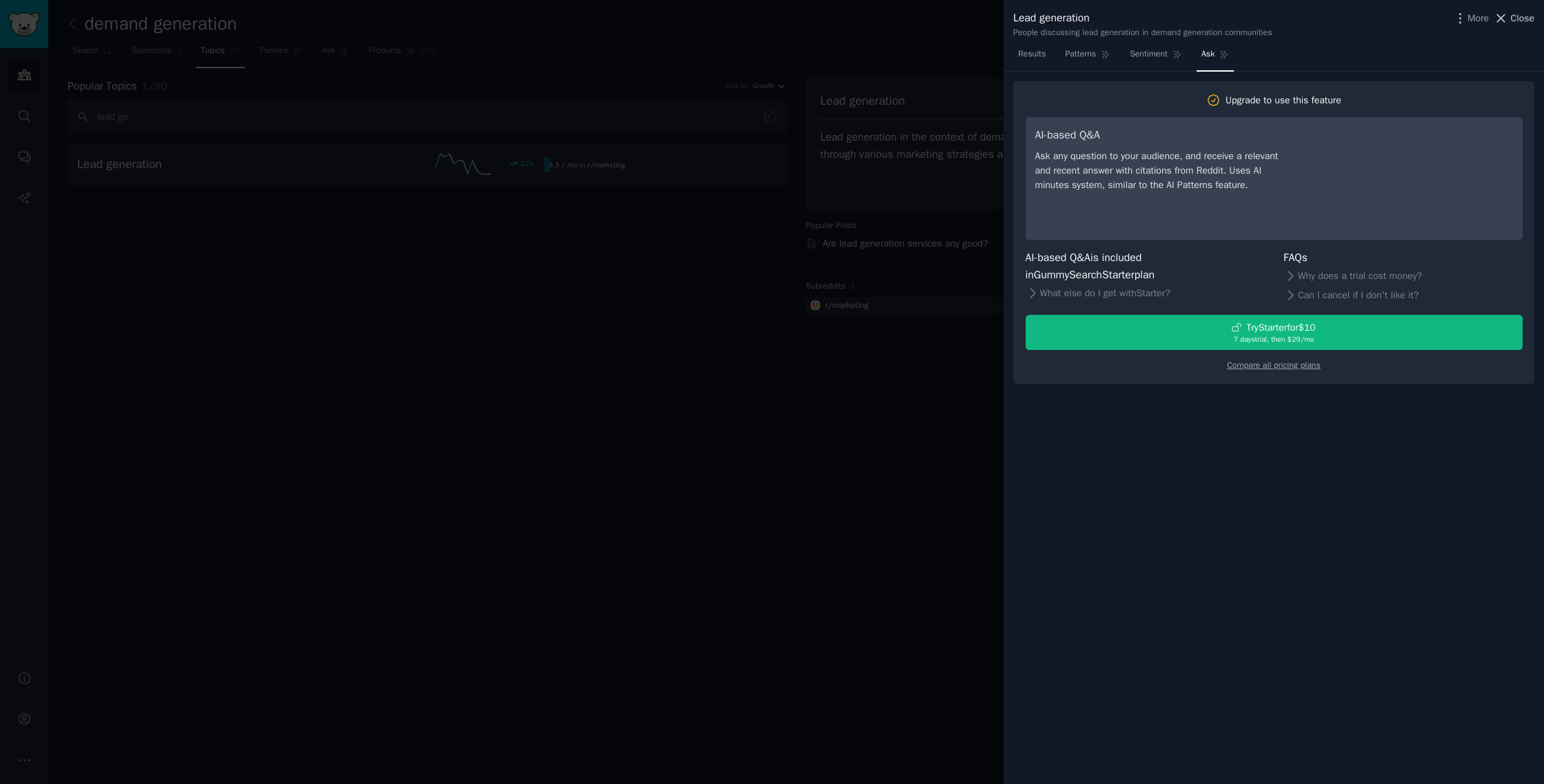 click on "Close" at bounding box center (1523, 18) 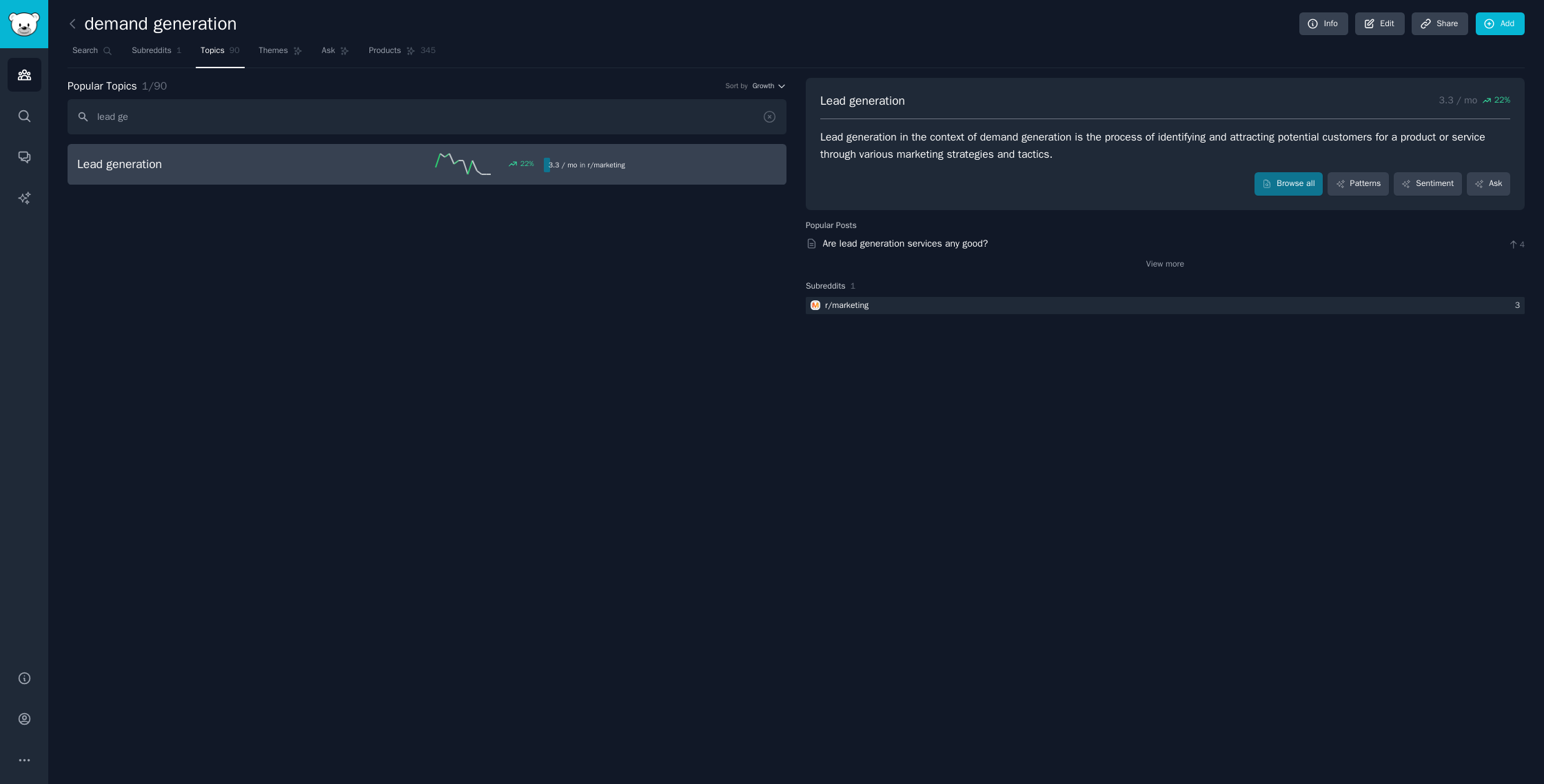 click on "Lead generation 3.3 / mo 22 % Lead generation in the context of demand generation is the process of identifying and attracting potential customers for a product or service through various marketing strategies and tactics. Browse all Patterns Sentiment Ask" at bounding box center (1165, 144) 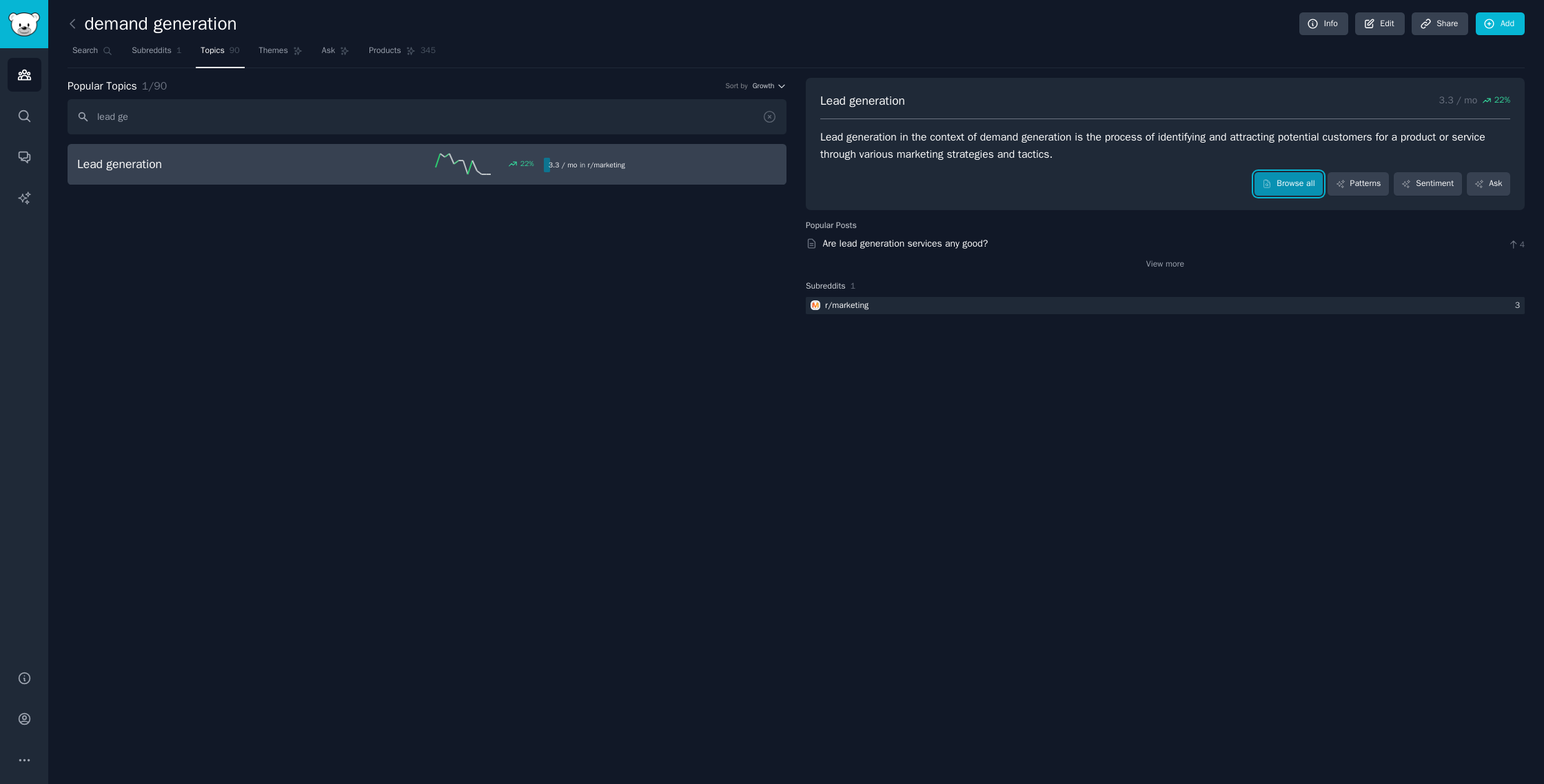 click on "Browse all" at bounding box center [1288, 184] 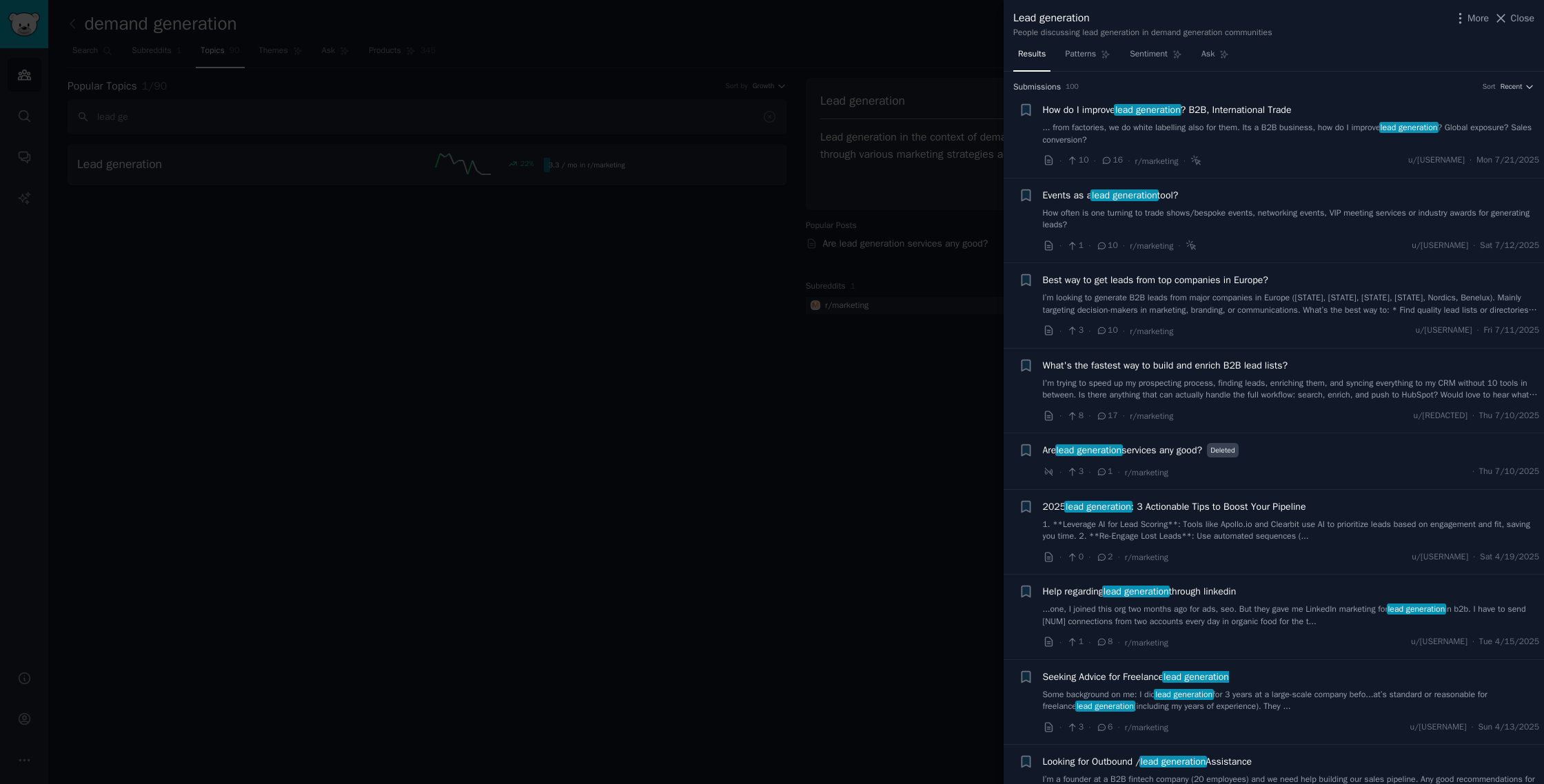 click at bounding box center [772, 392] 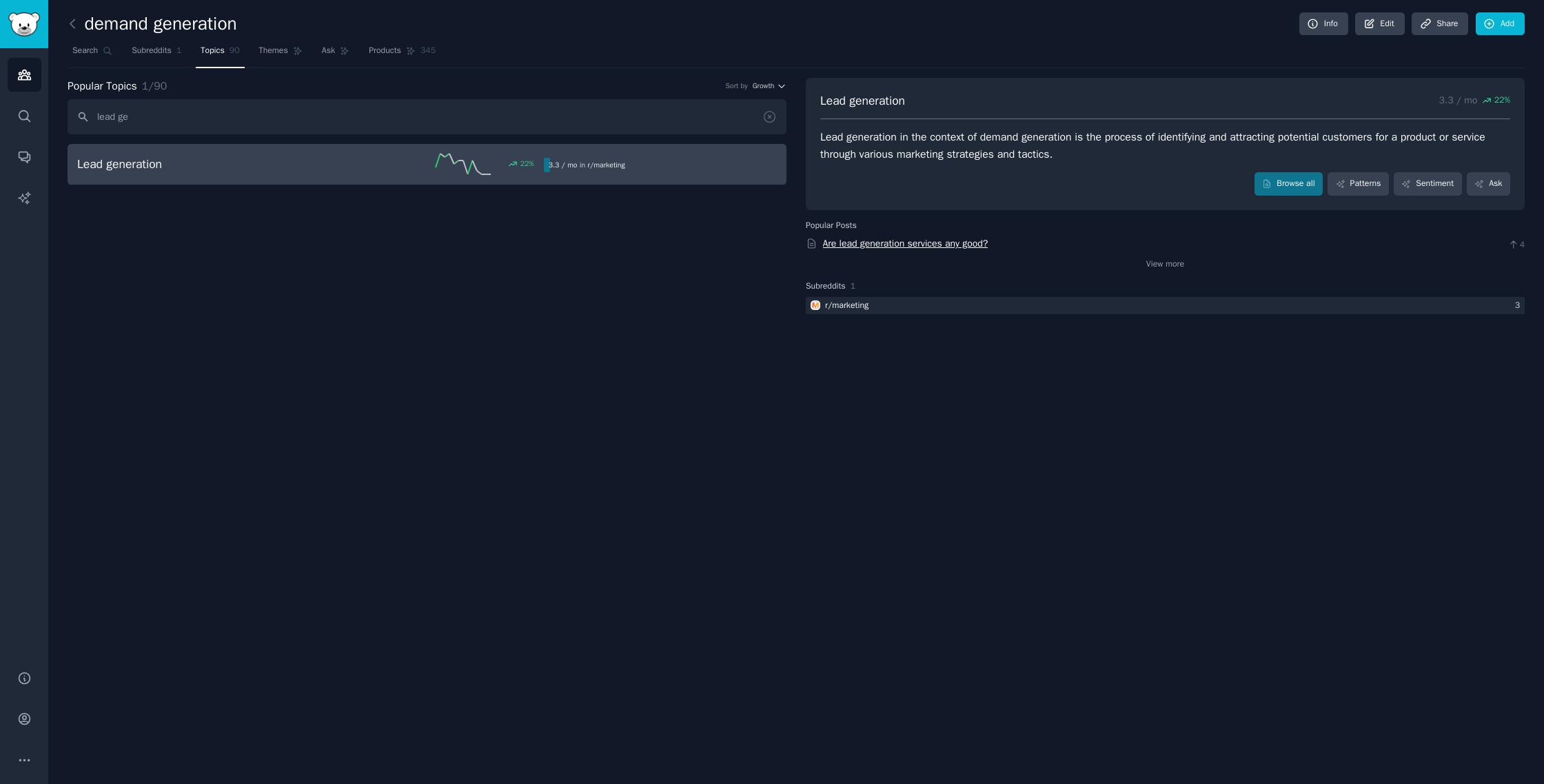 click on "Are lead generation services any good?" at bounding box center (906, 243) 